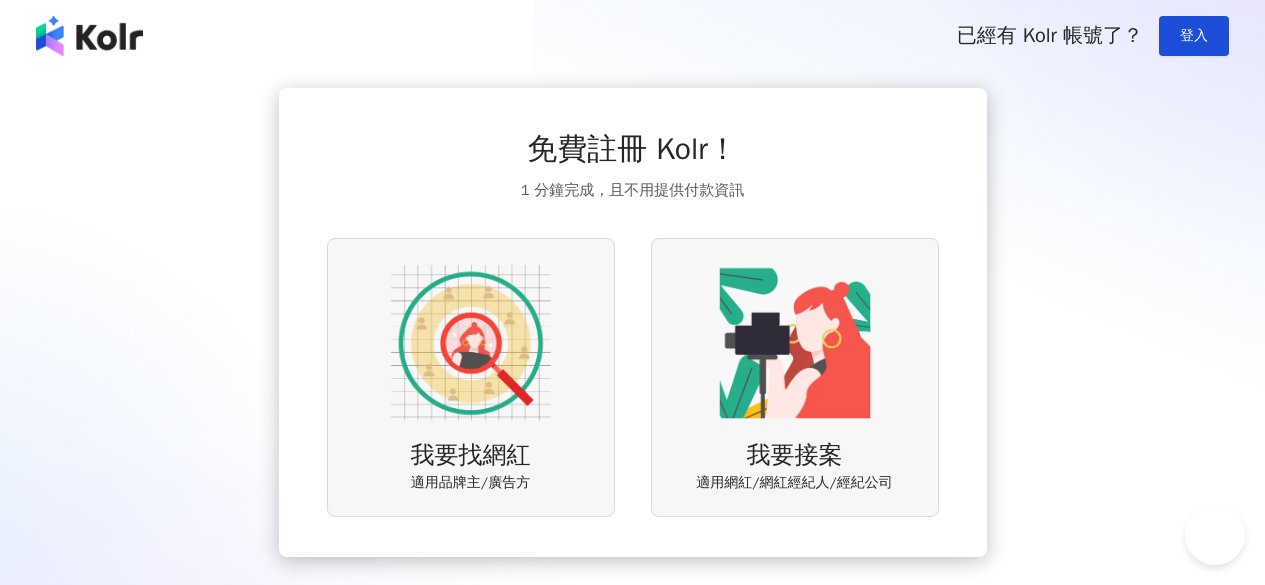 scroll, scrollTop: 0, scrollLeft: 0, axis: both 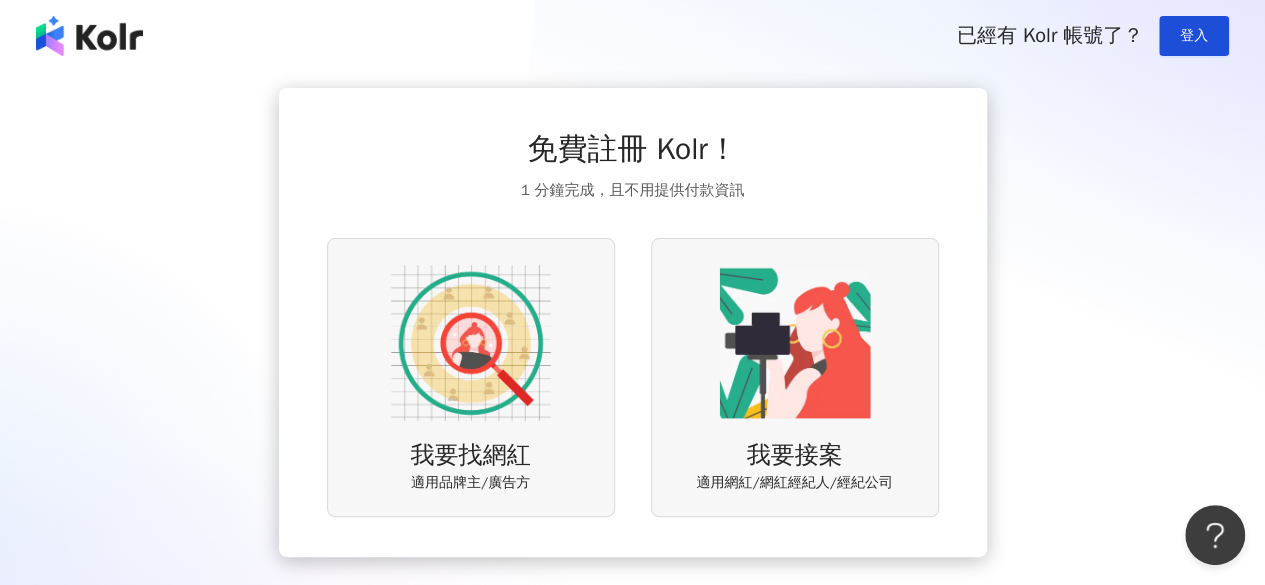 click at bounding box center [471, 343] 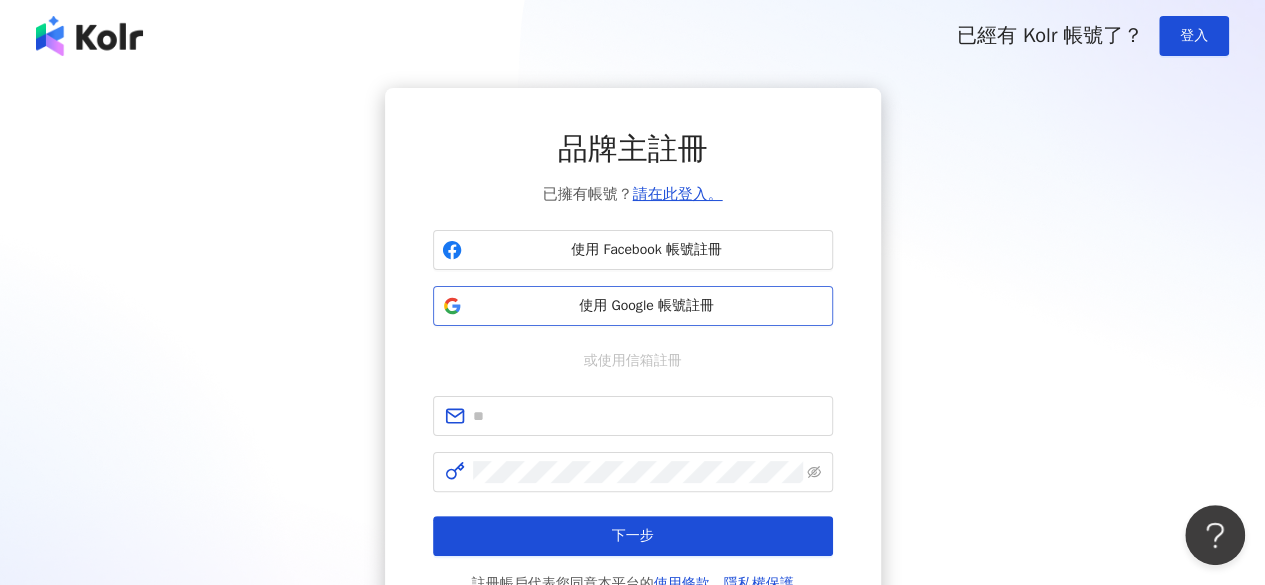 click on "使用 Google 帳號註冊" at bounding box center (633, 306) 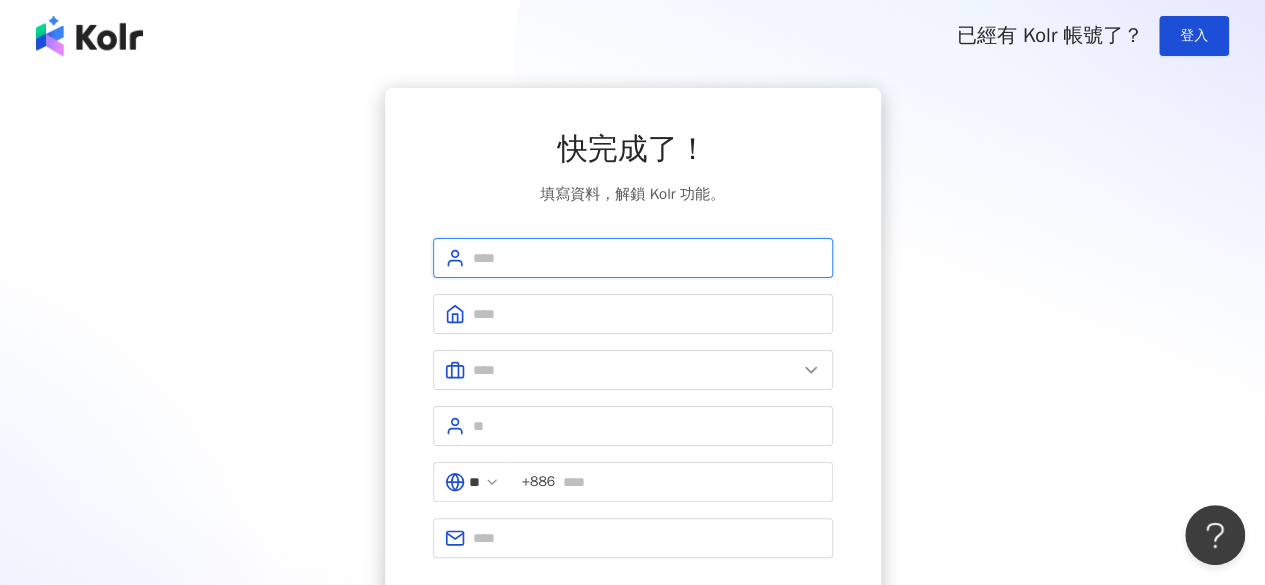 click at bounding box center [647, 258] 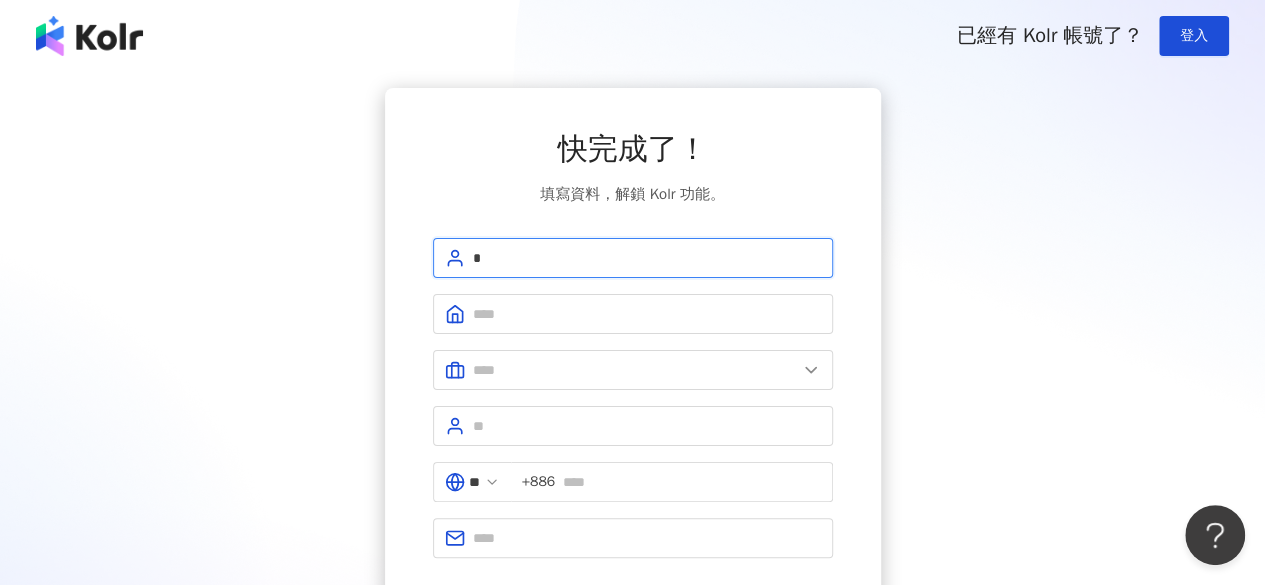 type on "*" 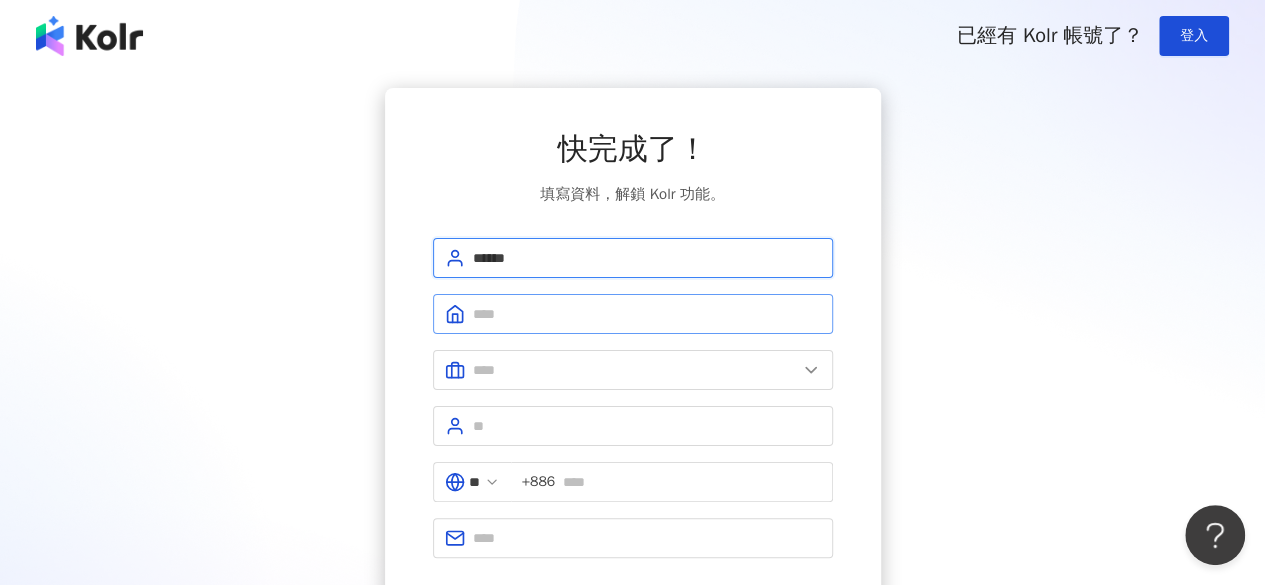 type on "******" 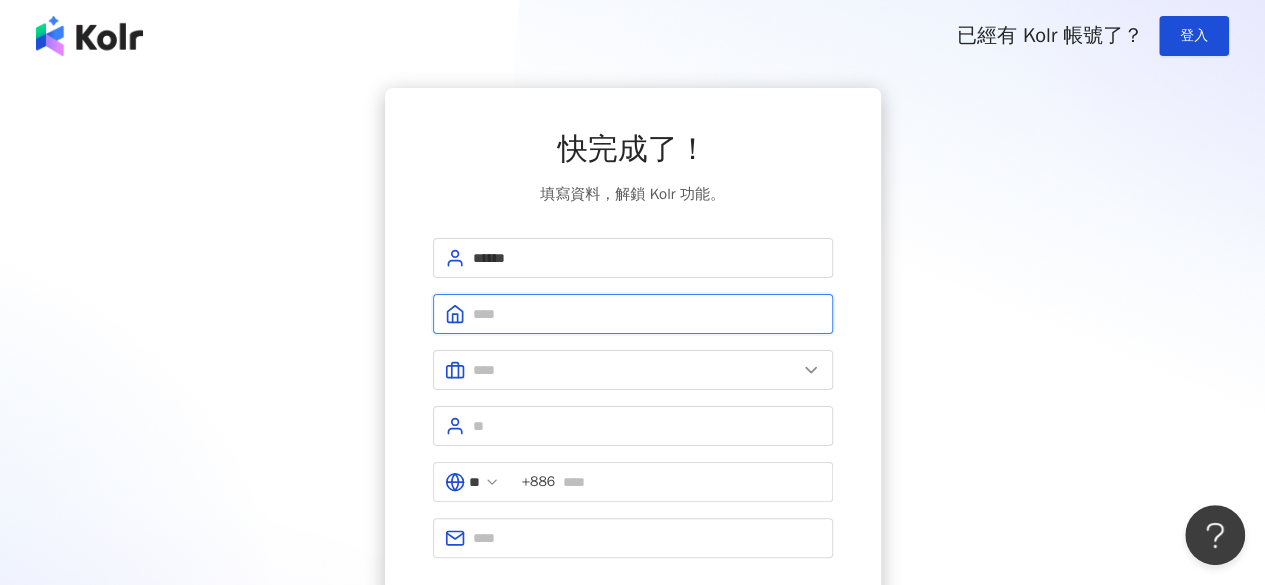click at bounding box center (647, 314) 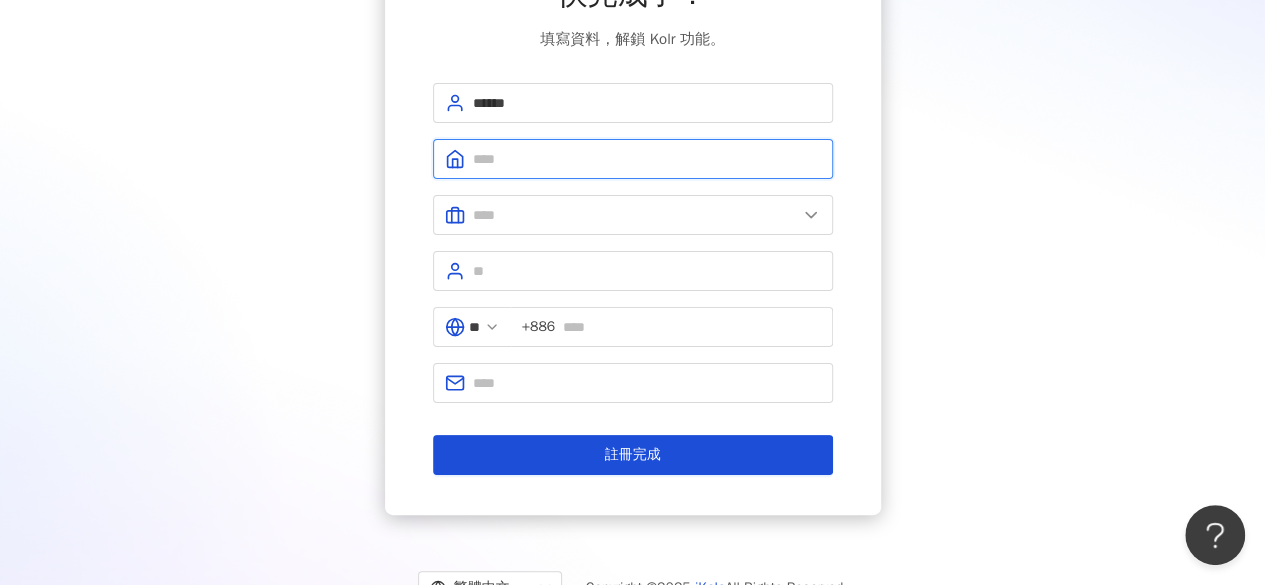 scroll, scrollTop: 174, scrollLeft: 0, axis: vertical 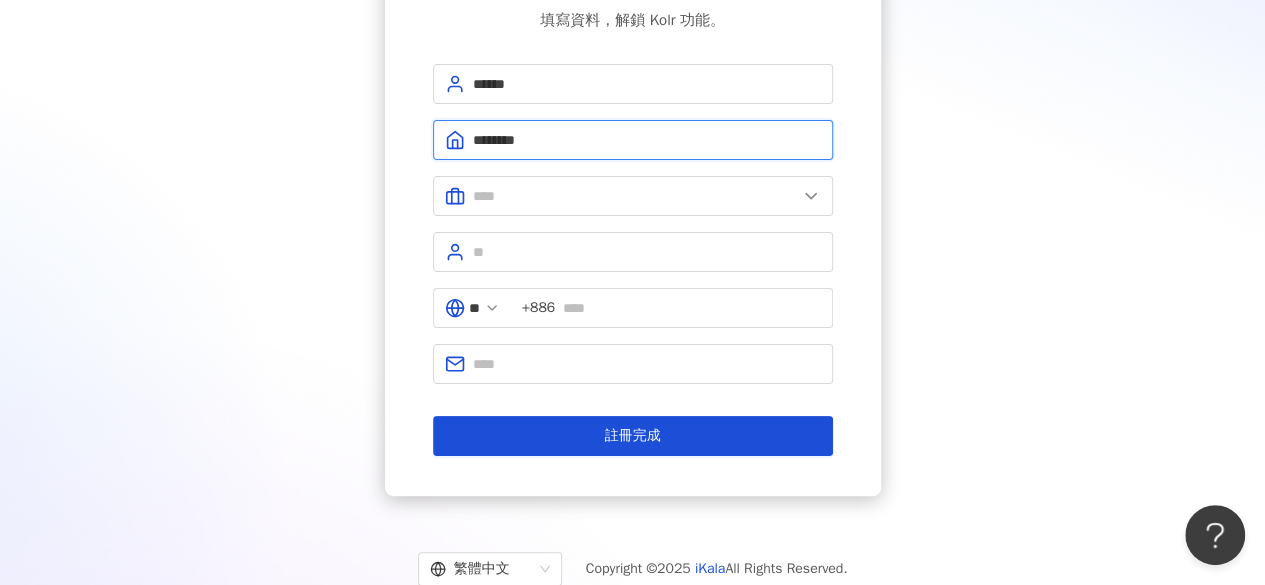 click on "*******" at bounding box center (647, 140) 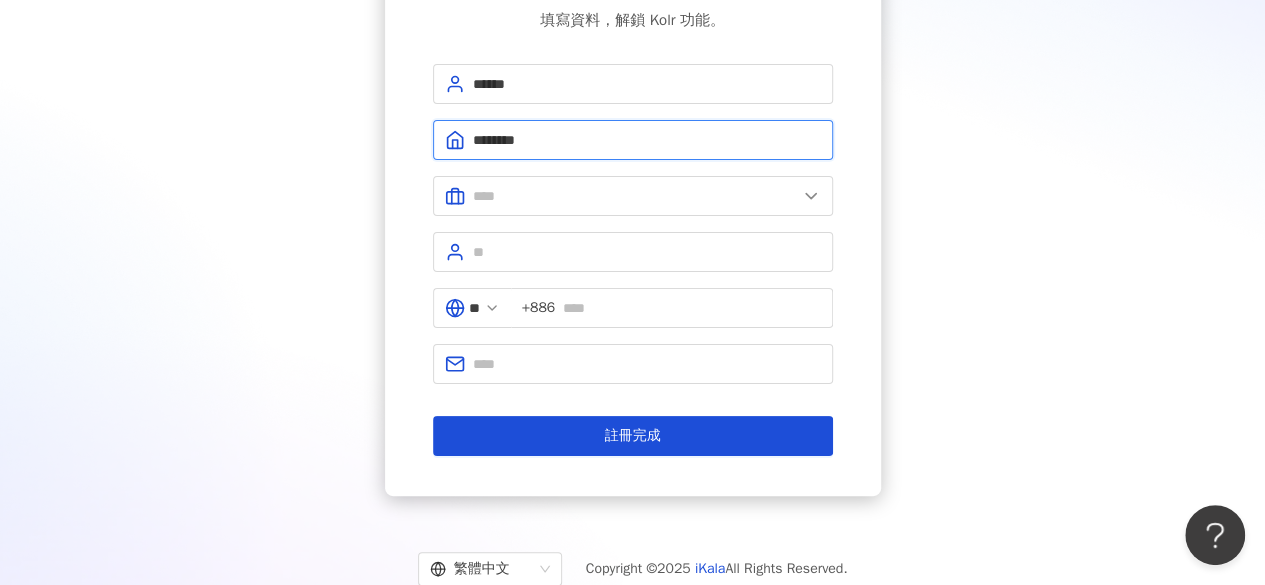 click on "*******" at bounding box center [647, 140] 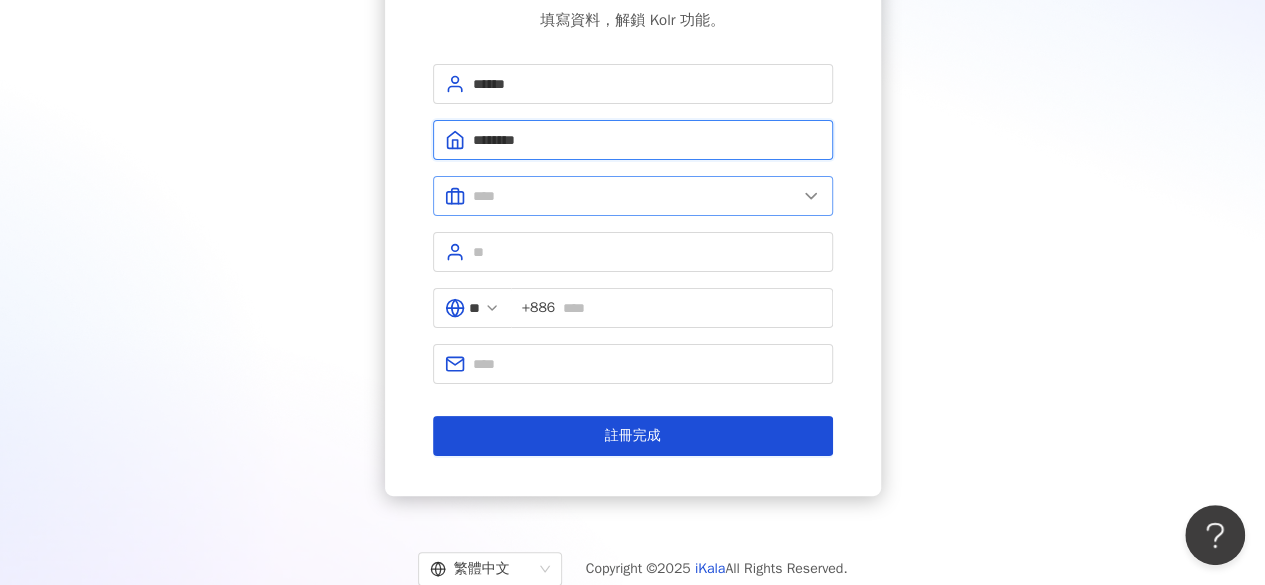 type on "*******" 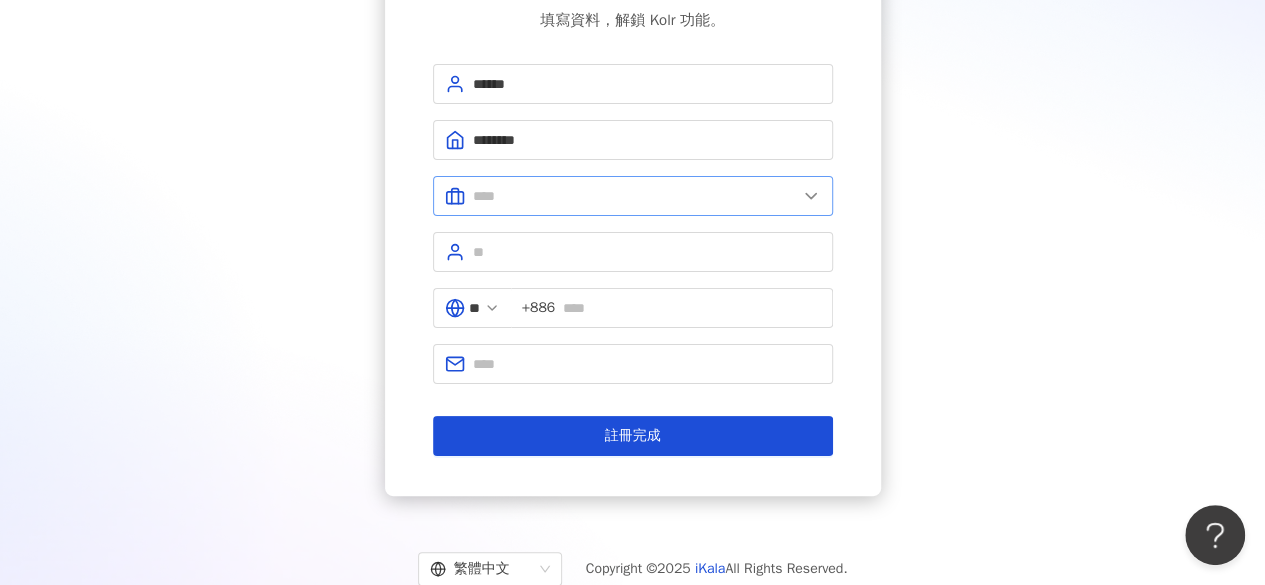 click at bounding box center (633, 196) 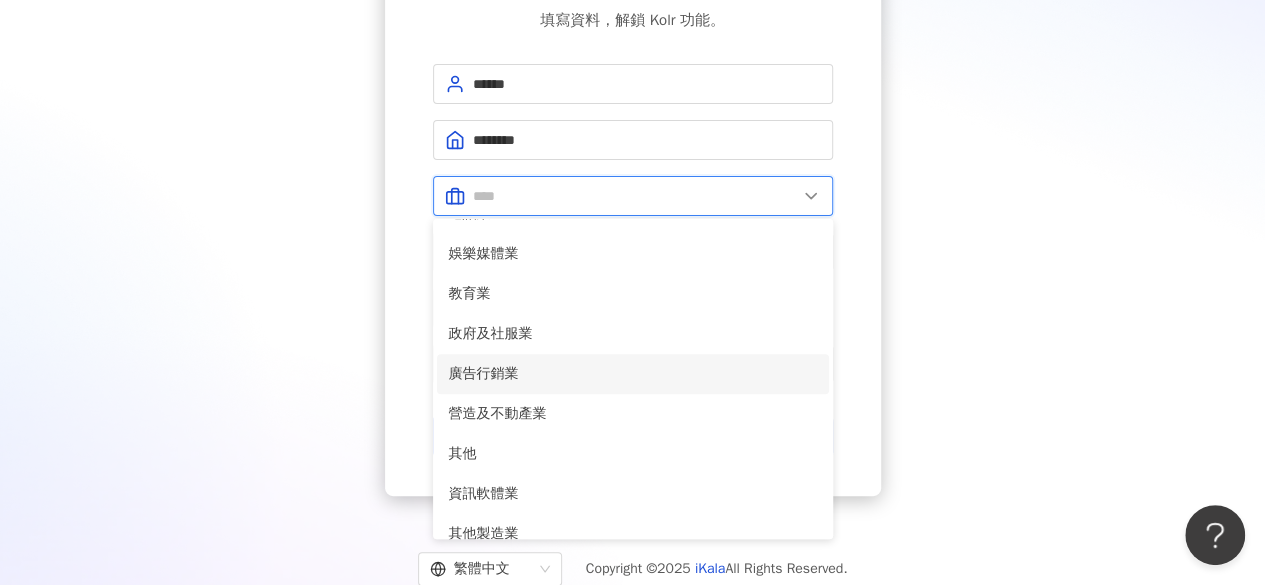 scroll, scrollTop: 408, scrollLeft: 0, axis: vertical 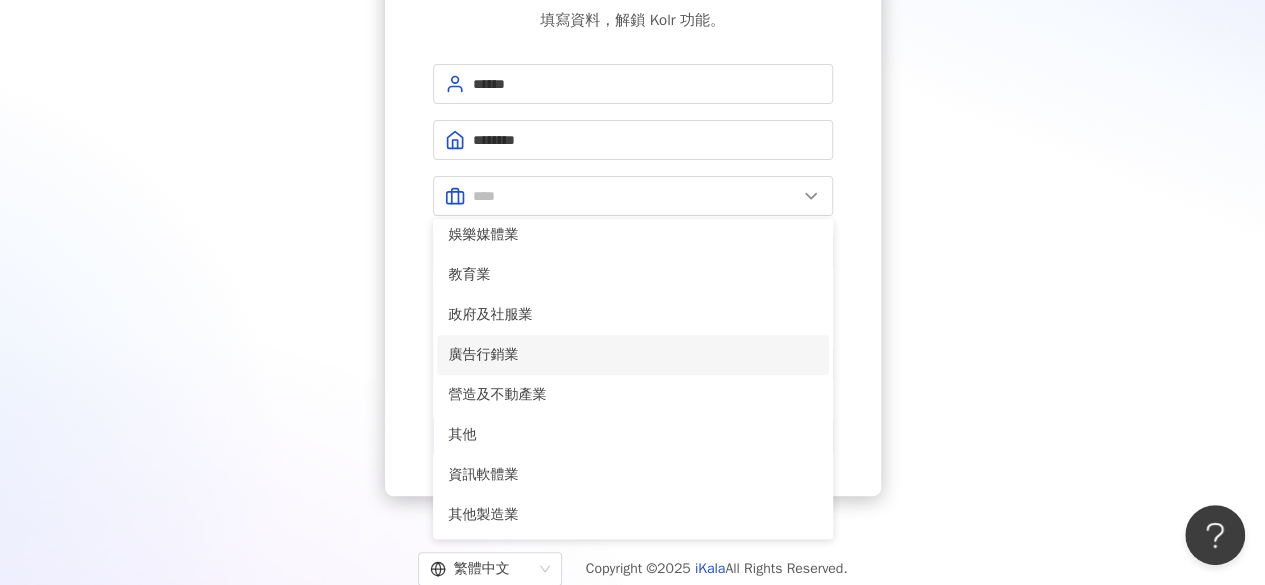 click on "廣告行銷業" at bounding box center (633, 355) 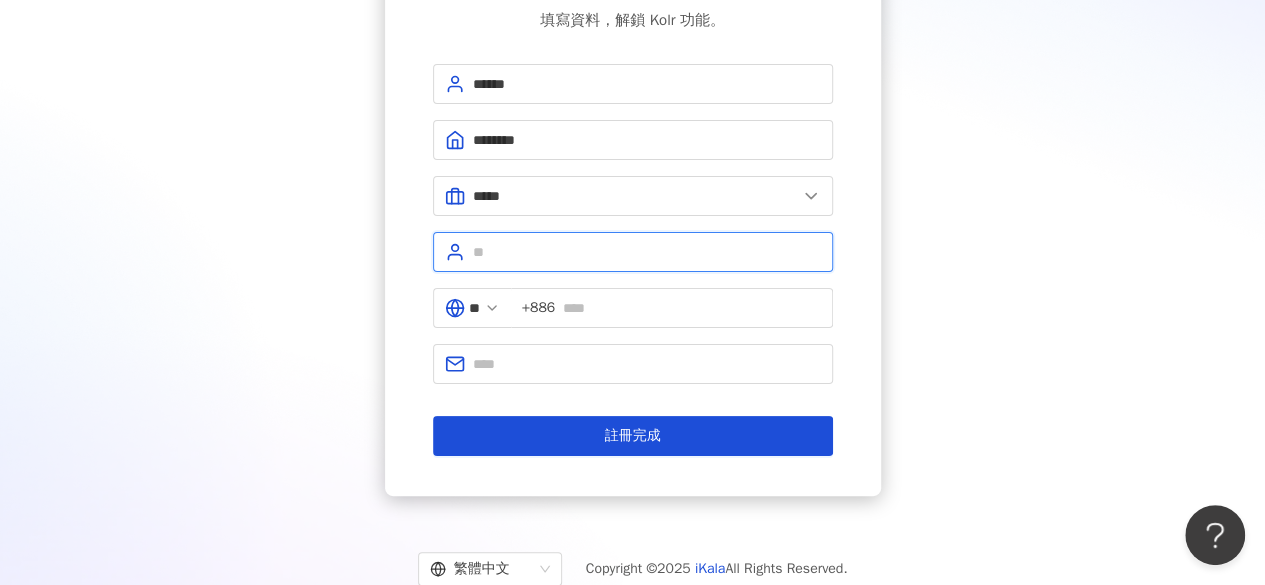 click at bounding box center [647, 252] 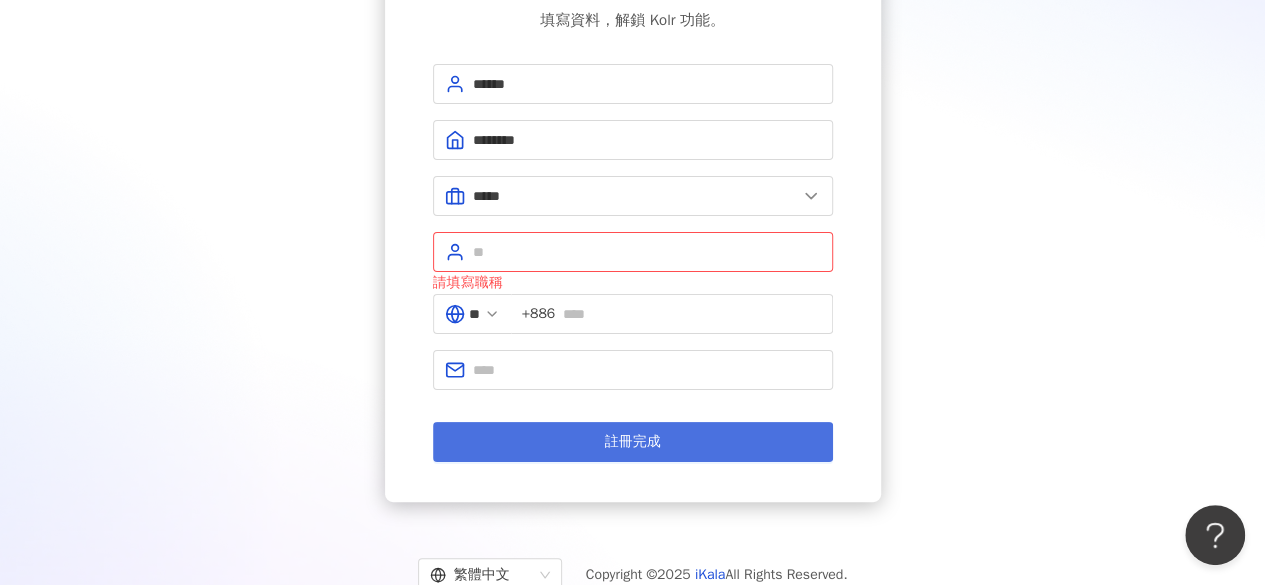click on "註冊完成" at bounding box center (633, 442) 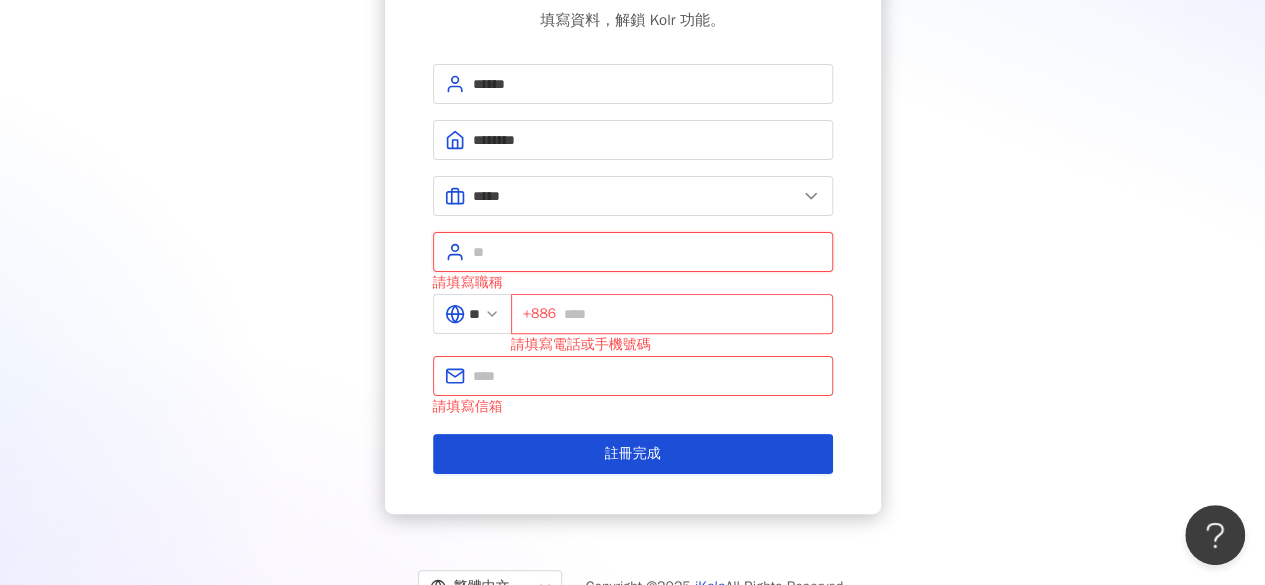 click at bounding box center [647, 252] 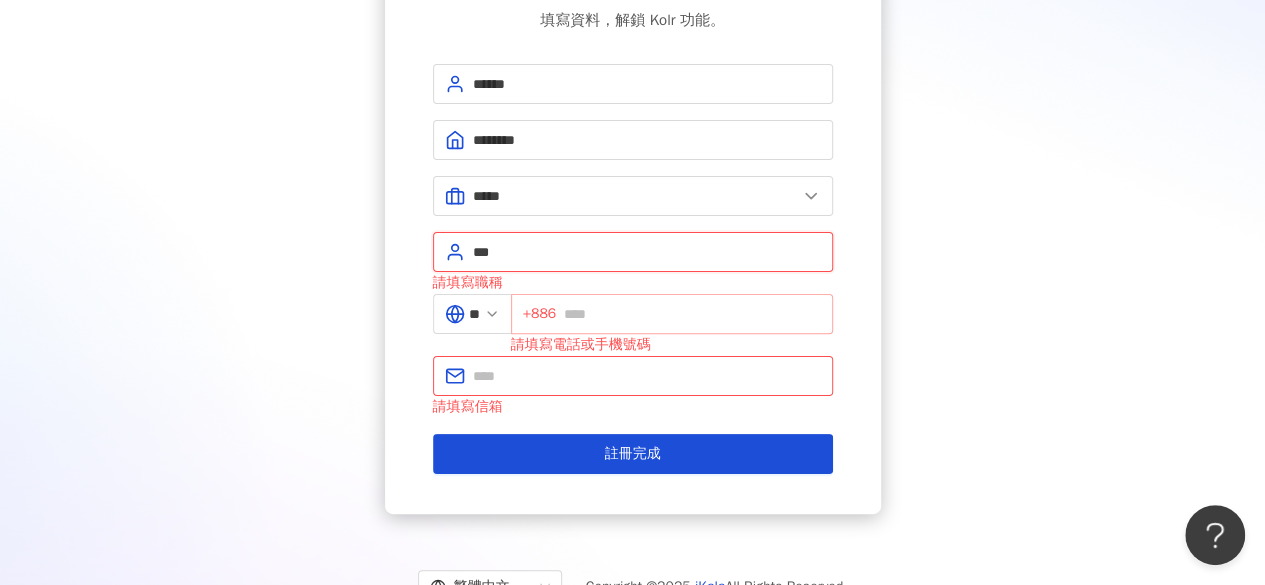 type on "***" 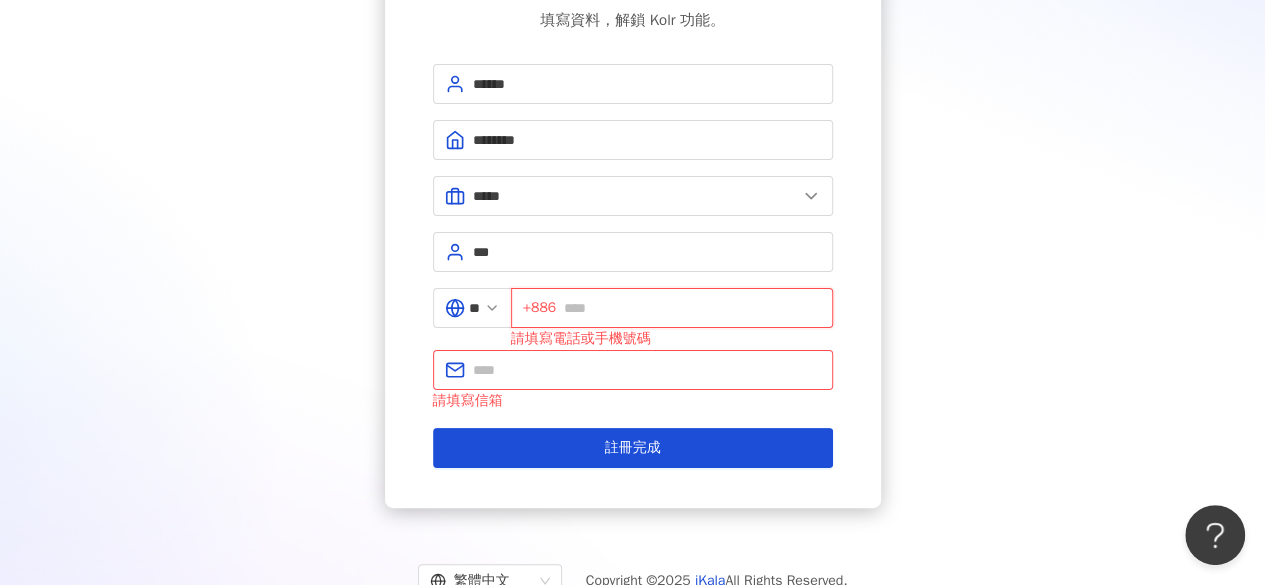 click on "+886" at bounding box center (672, 308) 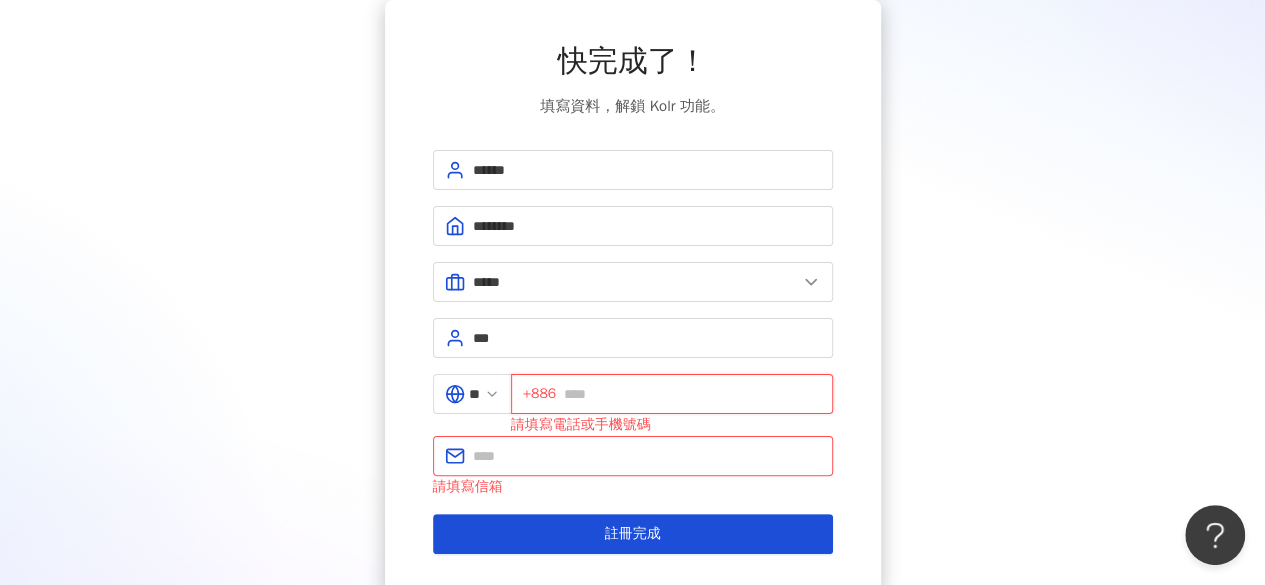 scroll, scrollTop: 200, scrollLeft: 0, axis: vertical 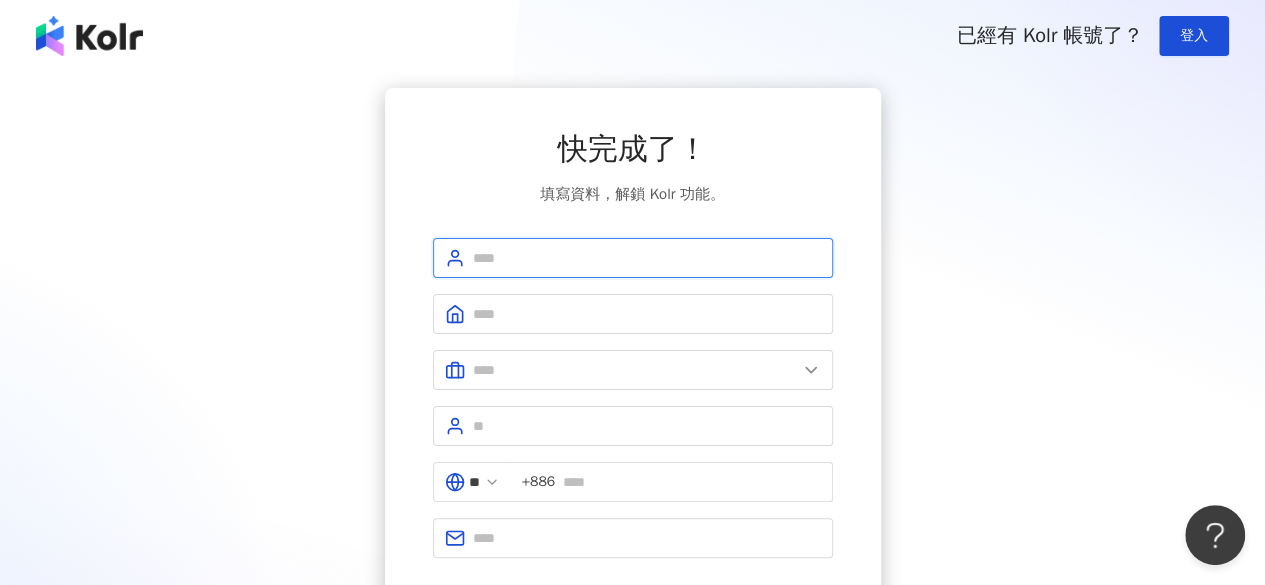 click at bounding box center (647, 258) 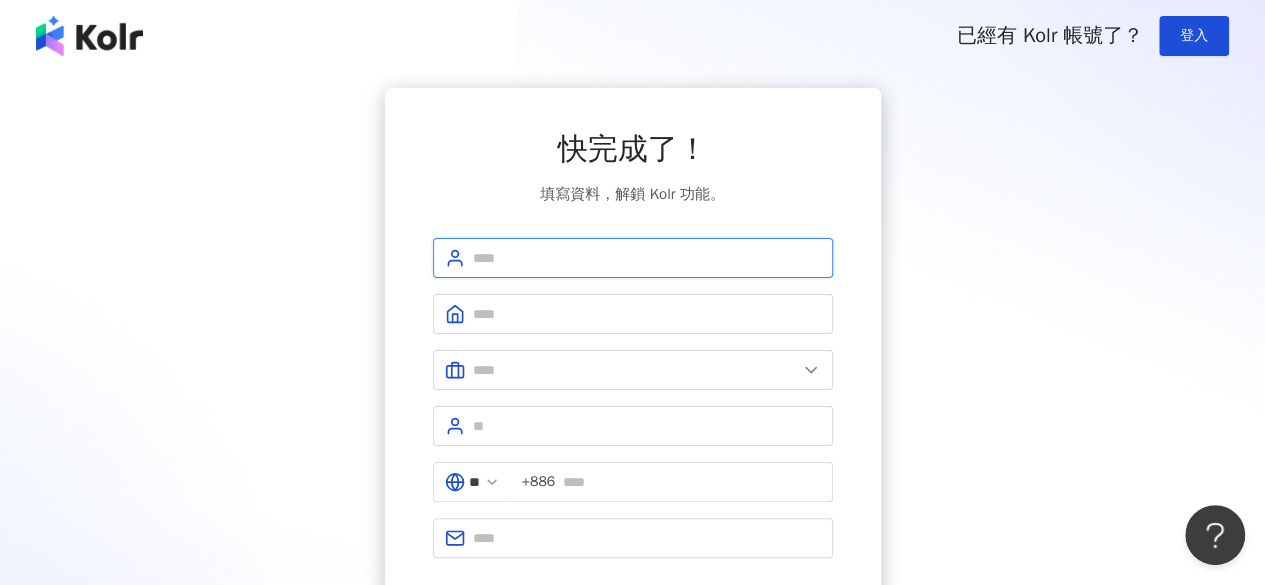 click at bounding box center [633, 258] 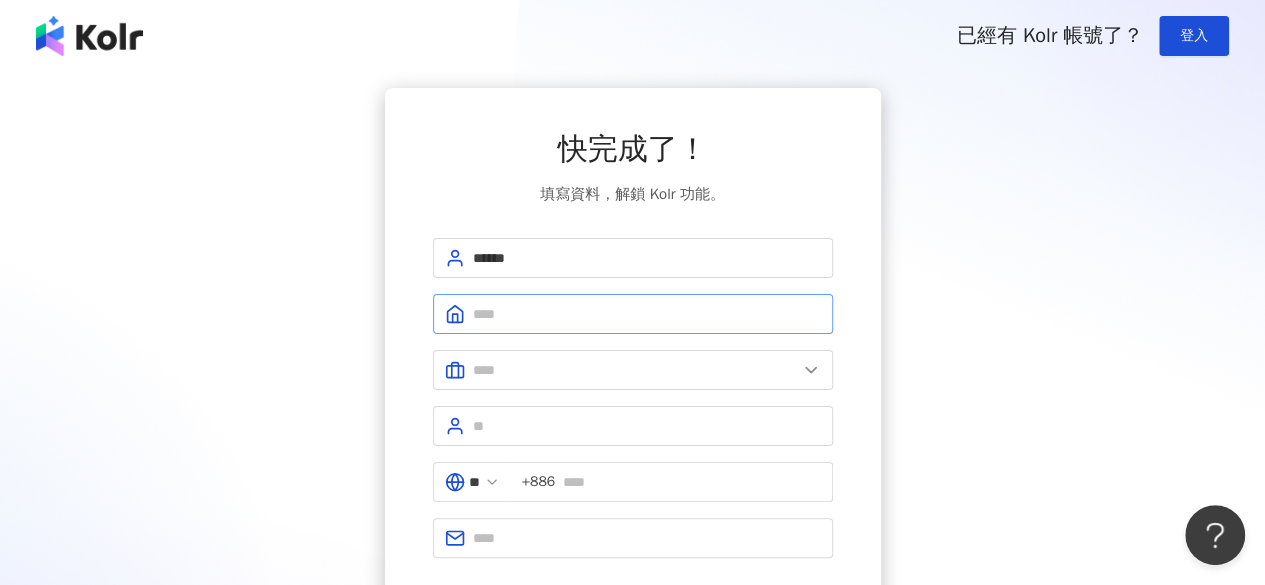 click at bounding box center (633, 314) 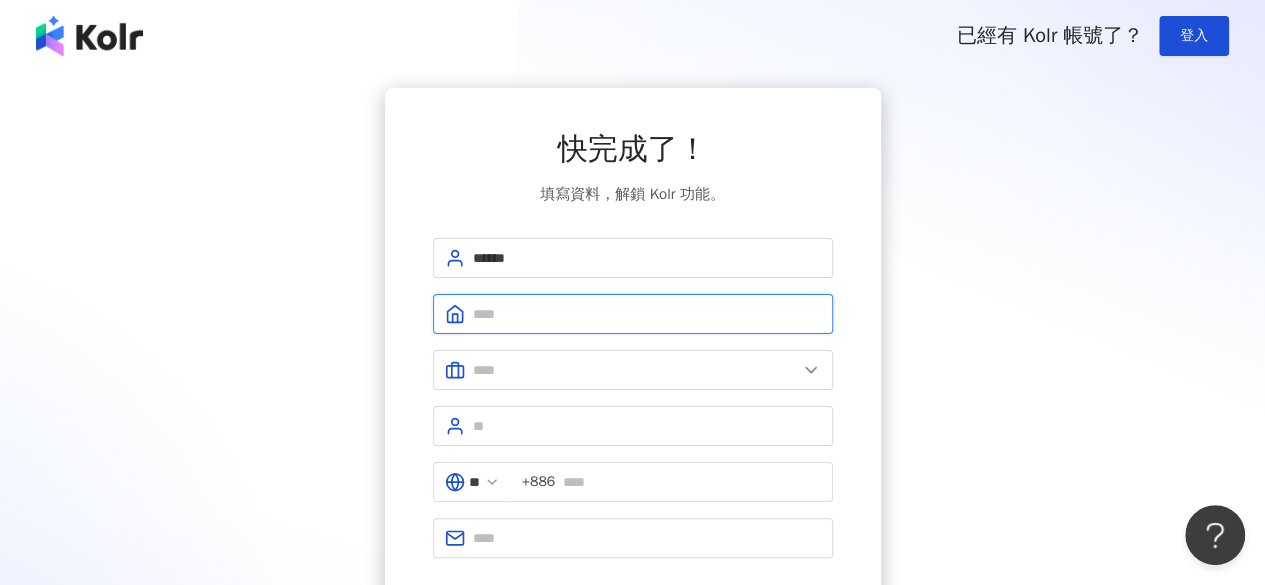 click at bounding box center [647, 314] 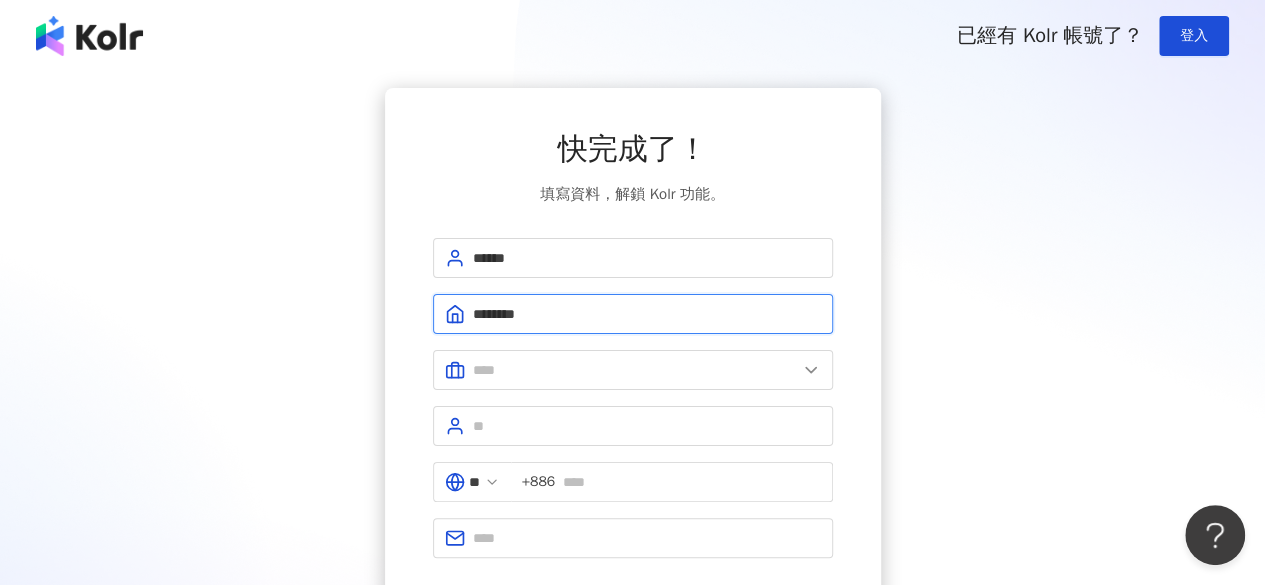 click on "*******" at bounding box center [647, 314] 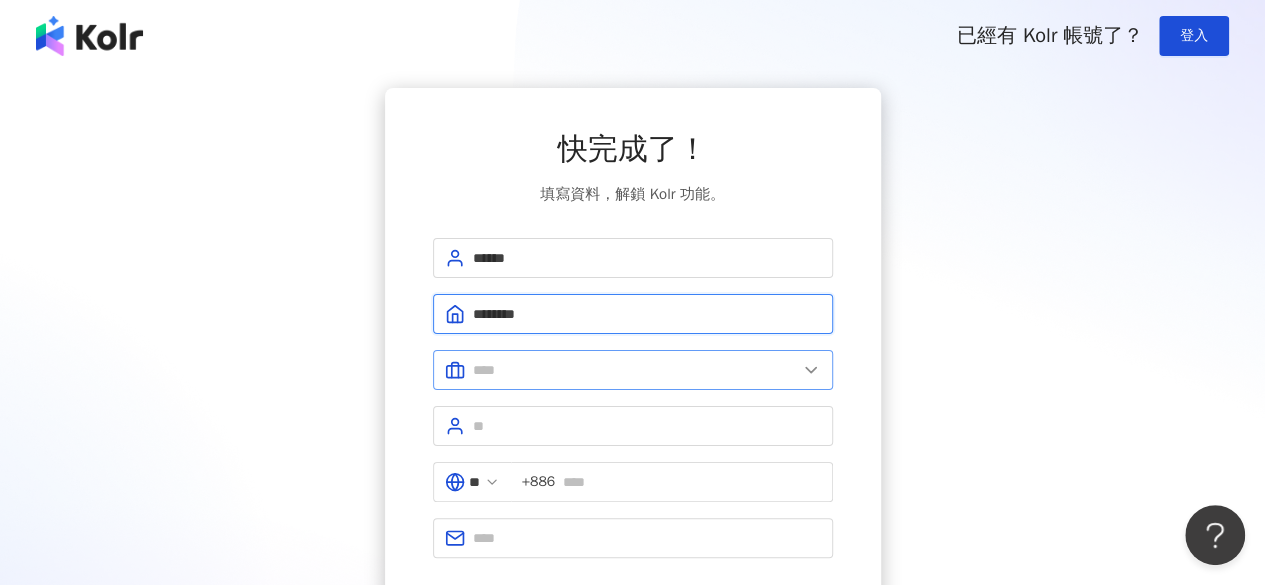 type on "*******" 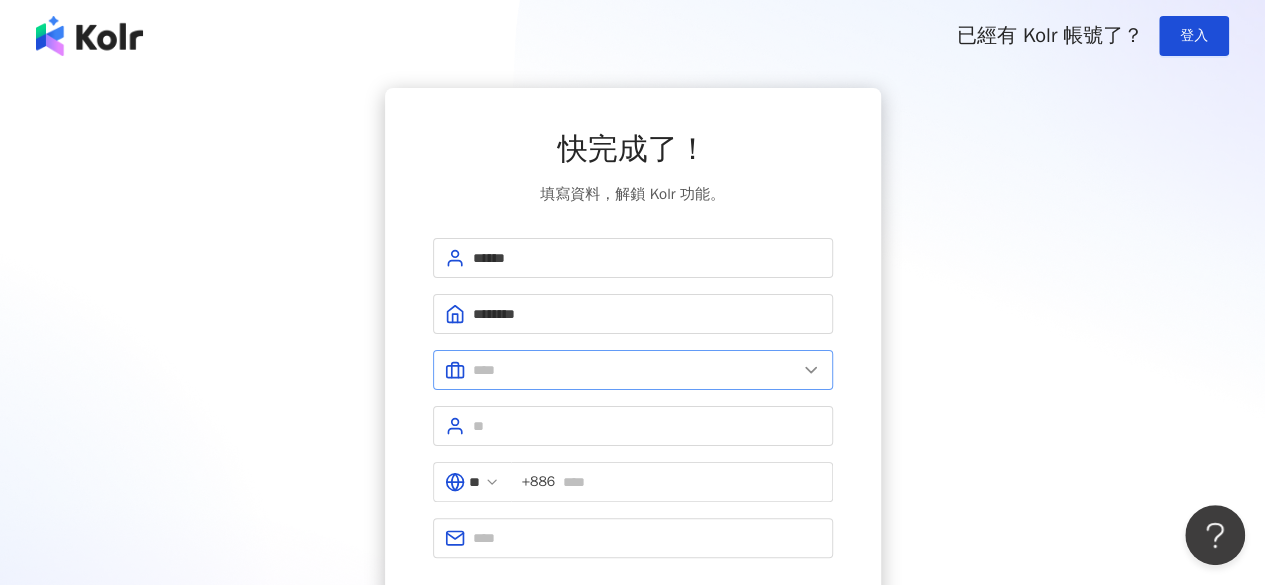 click at bounding box center (633, 370) 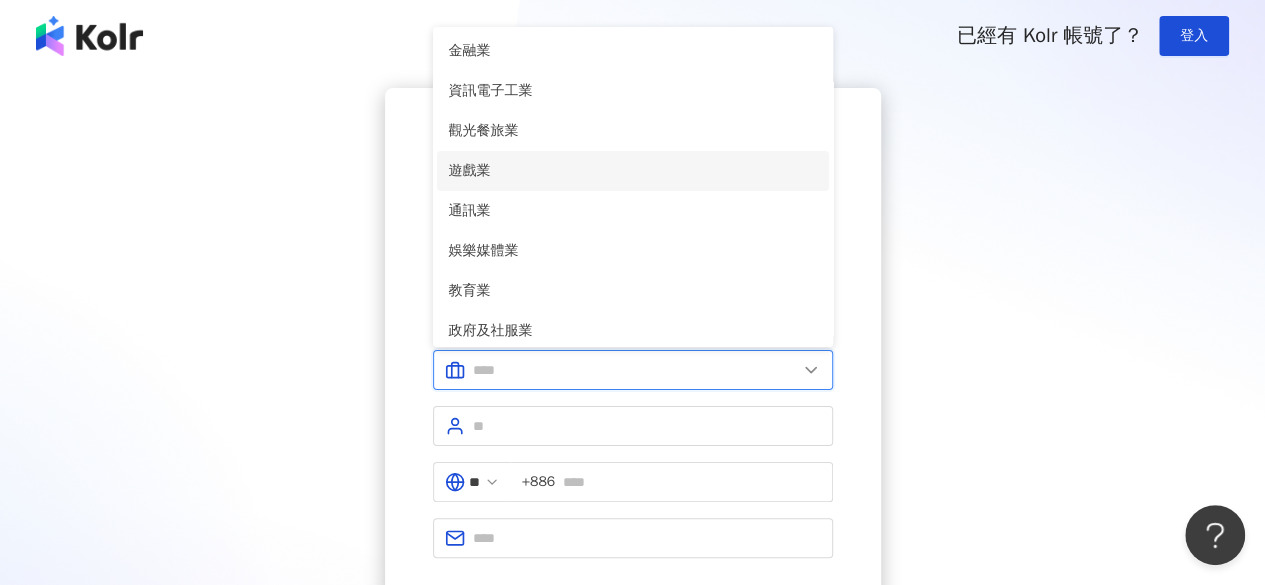 scroll, scrollTop: 400, scrollLeft: 0, axis: vertical 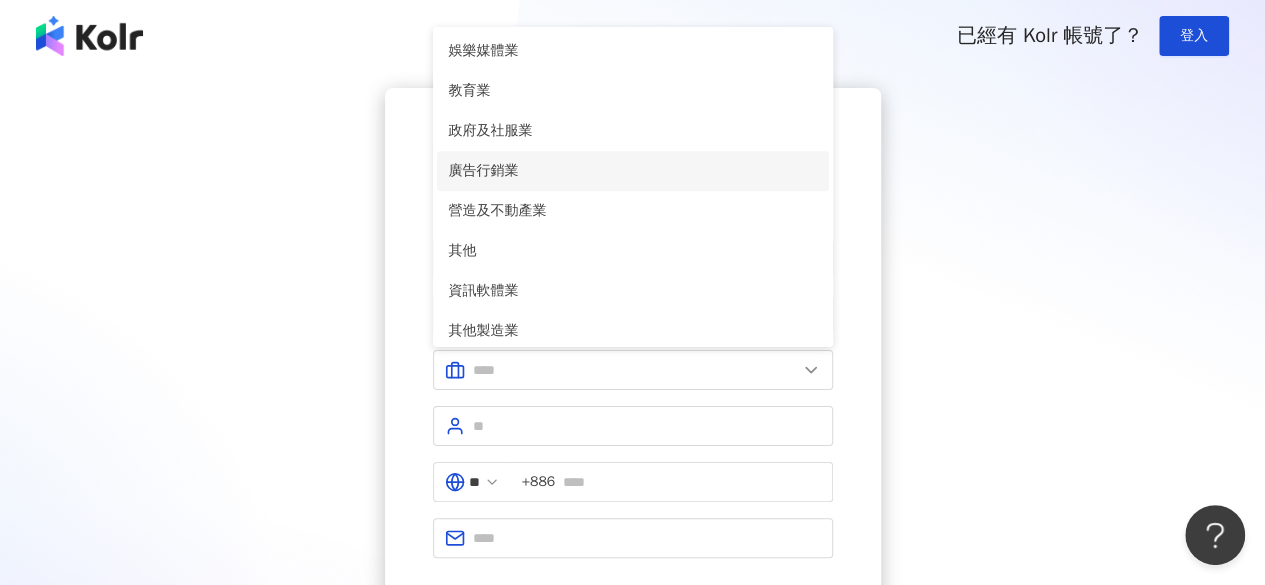 click on "廣告行銷業" at bounding box center [633, 171] 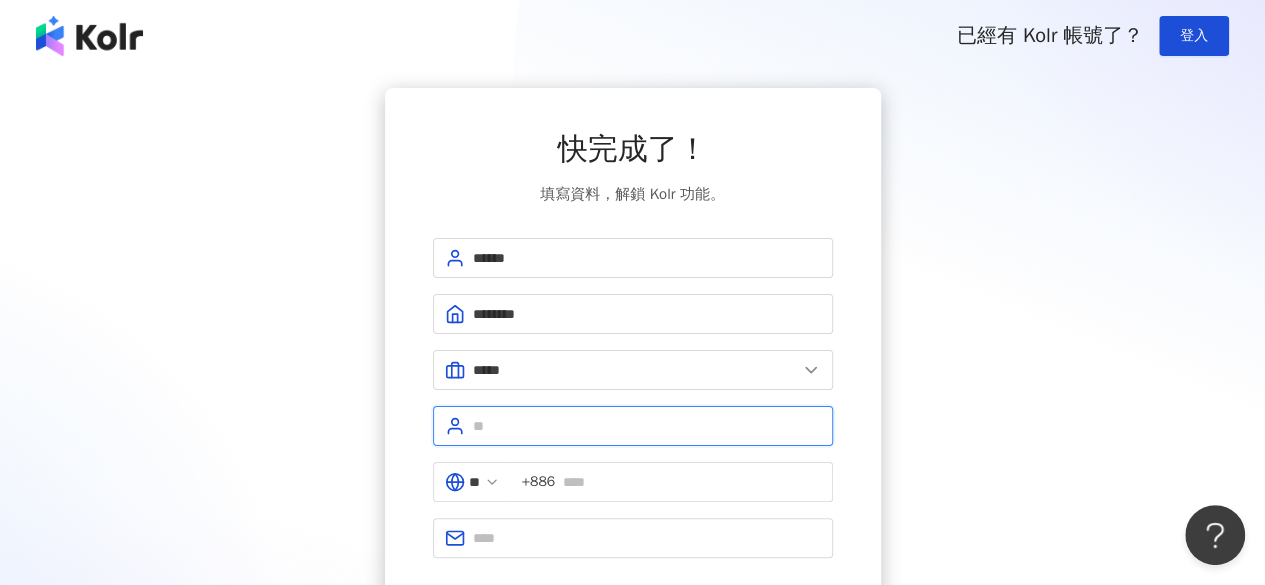 click at bounding box center (647, 426) 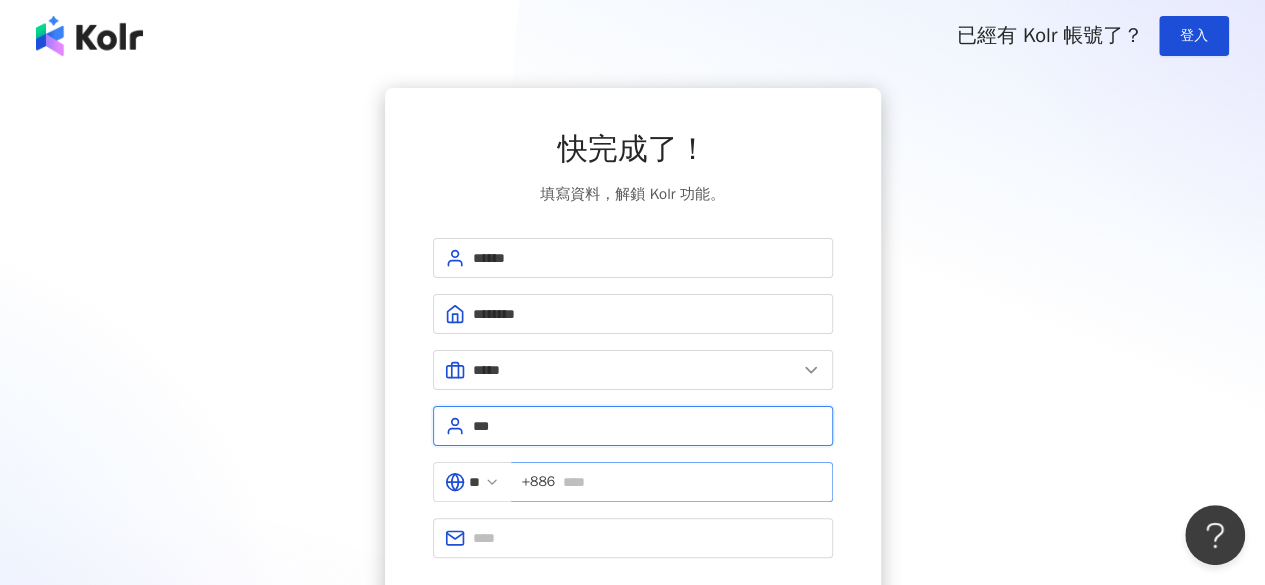 type on "***" 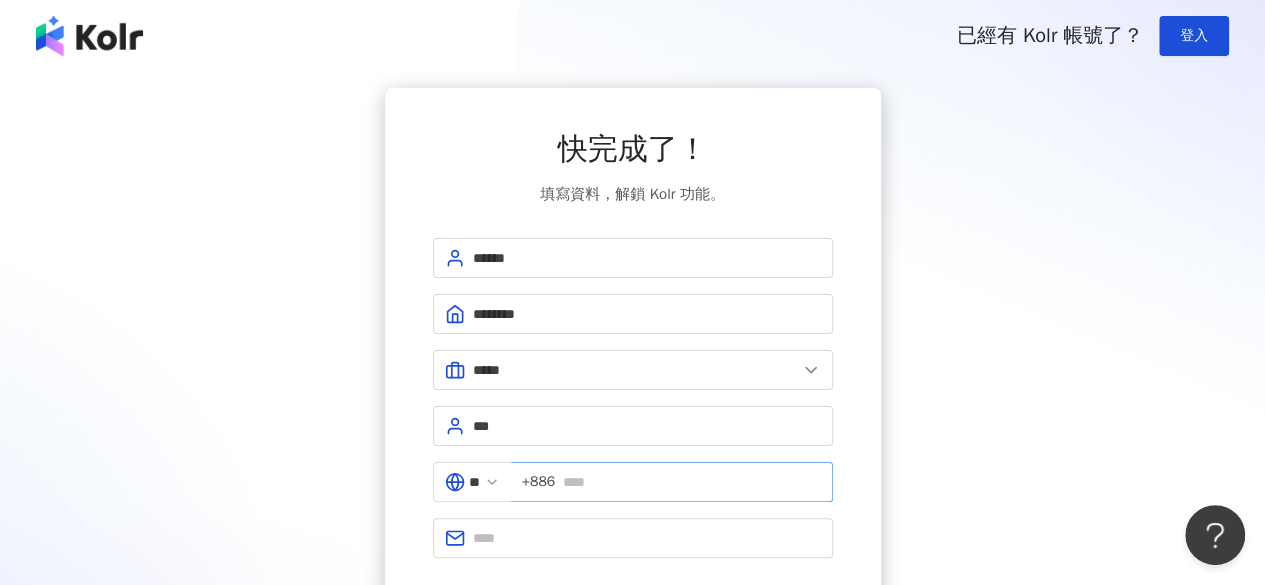 click on "+886" at bounding box center (672, 482) 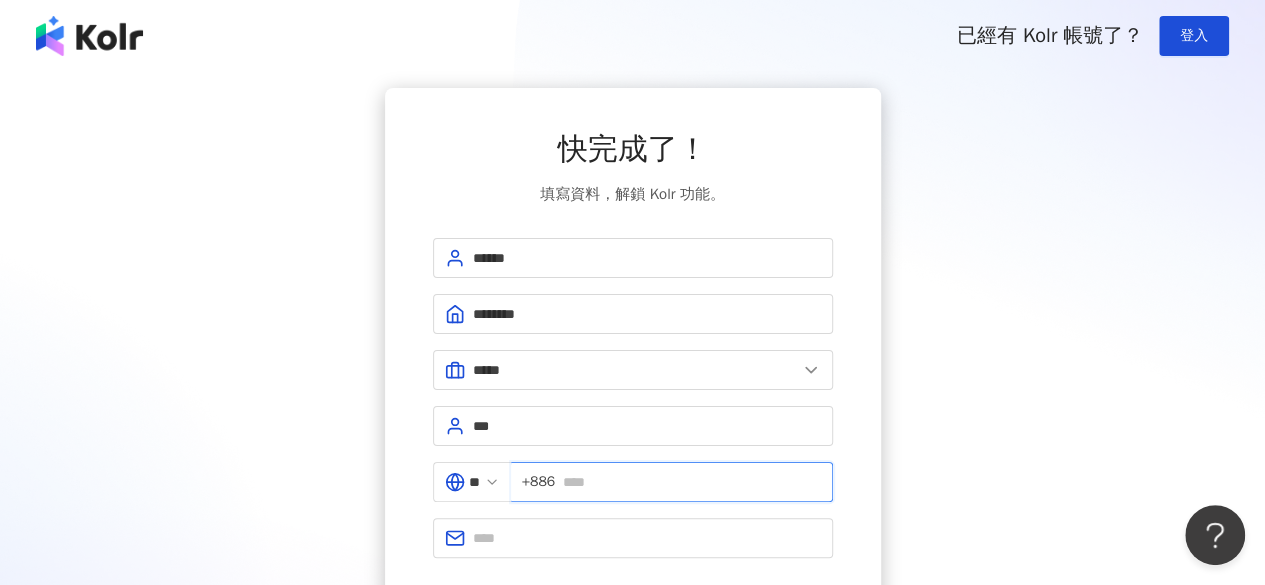 click at bounding box center [691, 482] 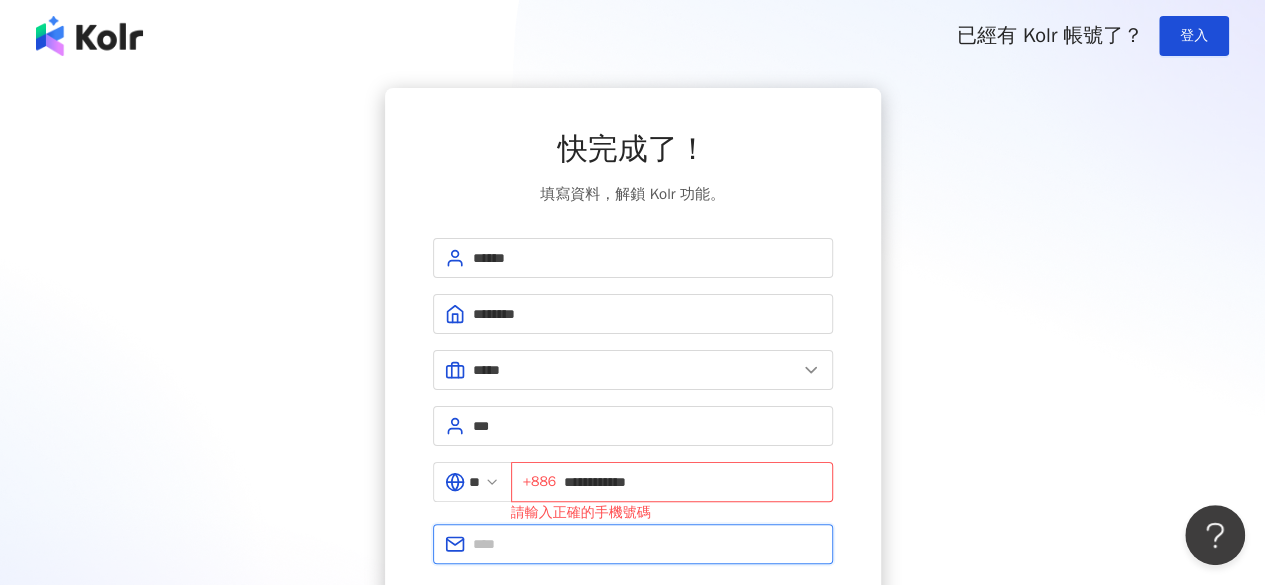 click at bounding box center [647, 544] 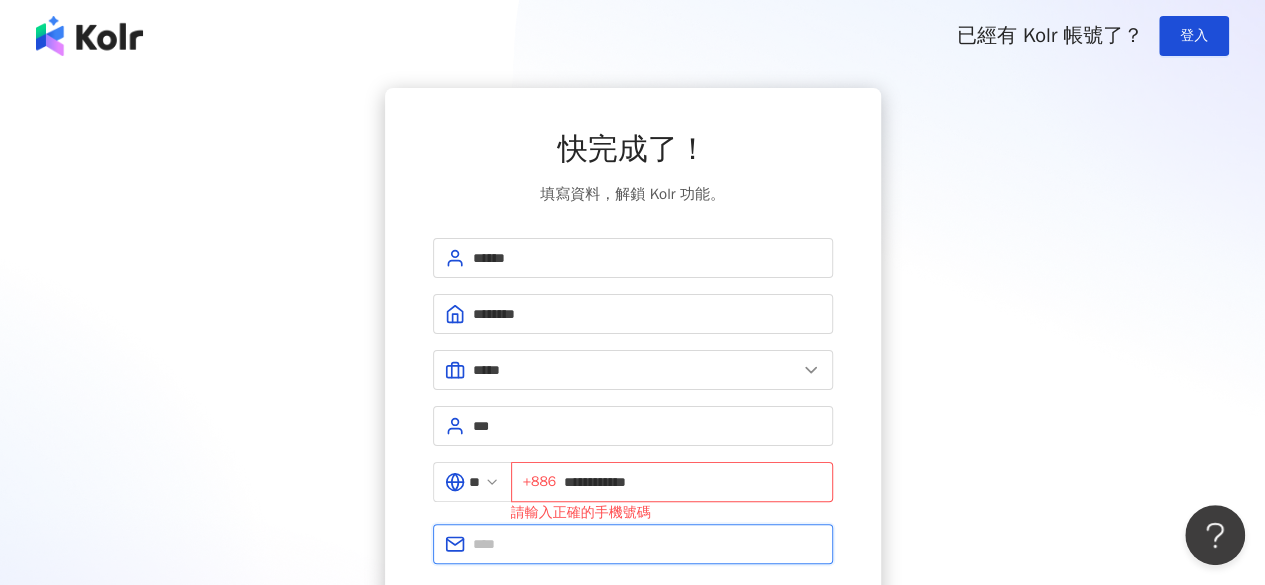 type on "**********" 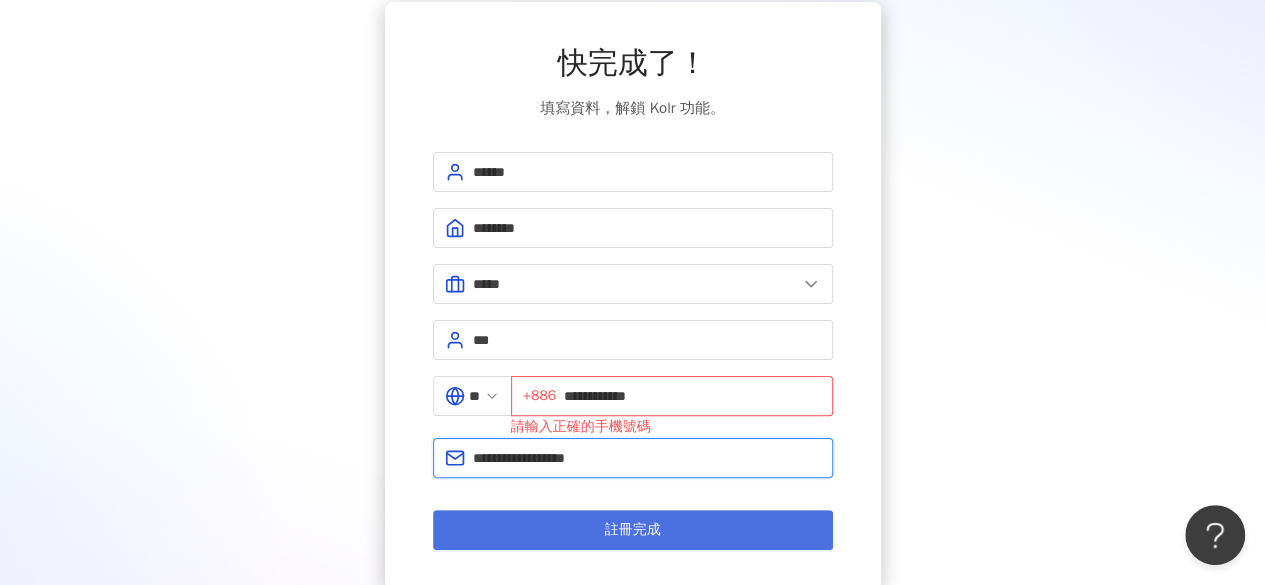 scroll, scrollTop: 200, scrollLeft: 0, axis: vertical 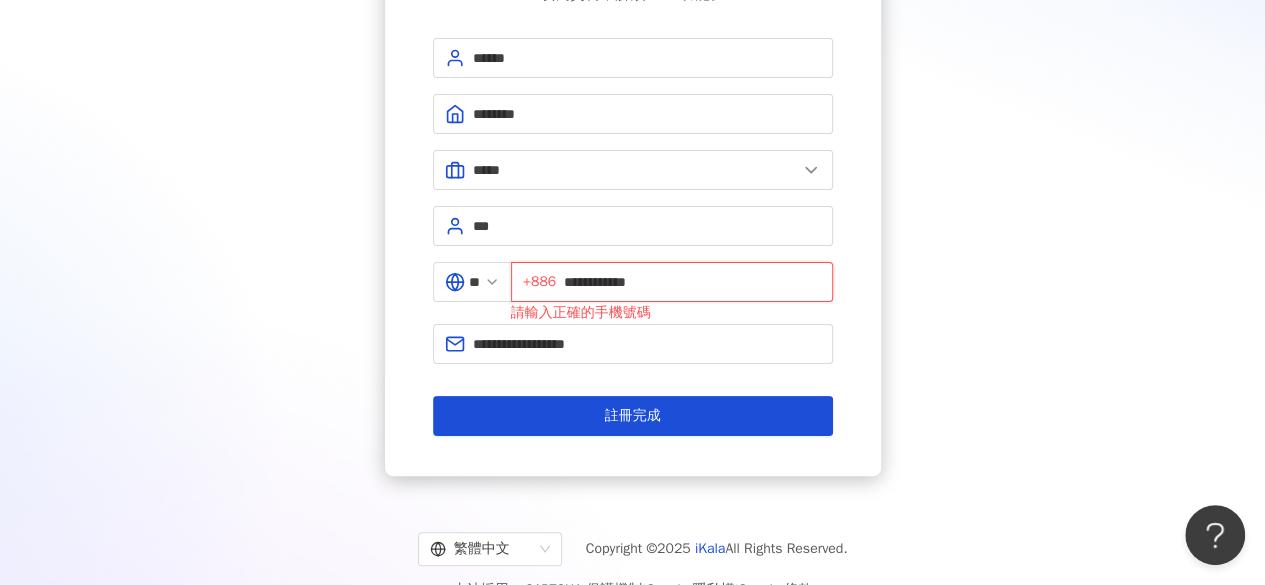 click on "**********" at bounding box center (692, 282) 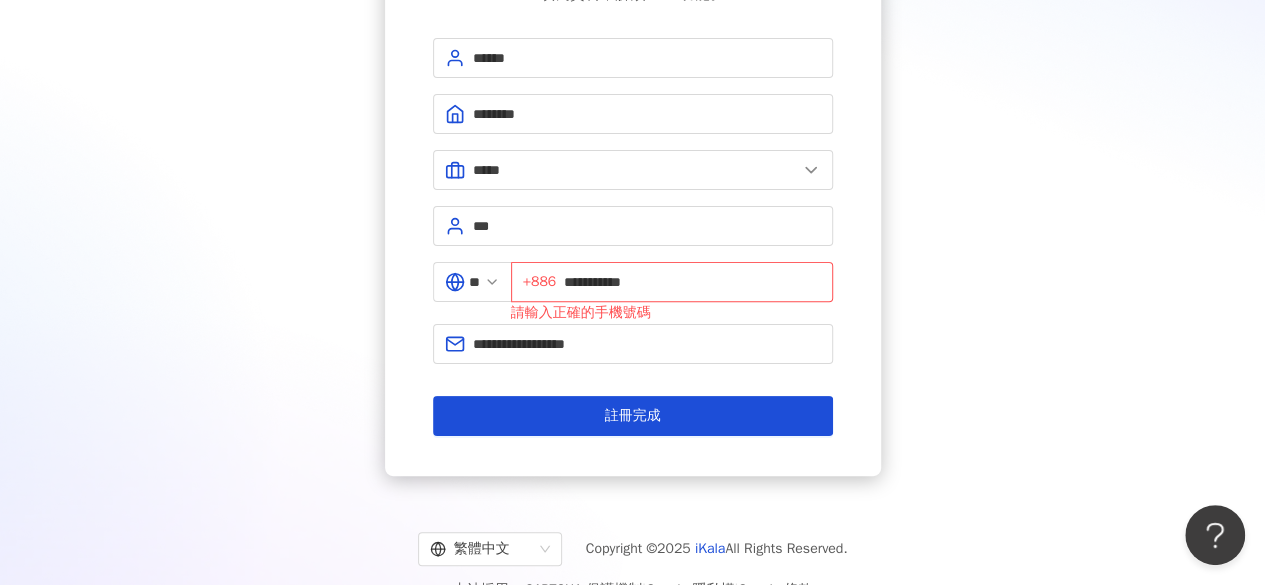 click on "**********" at bounding box center [633, 182] 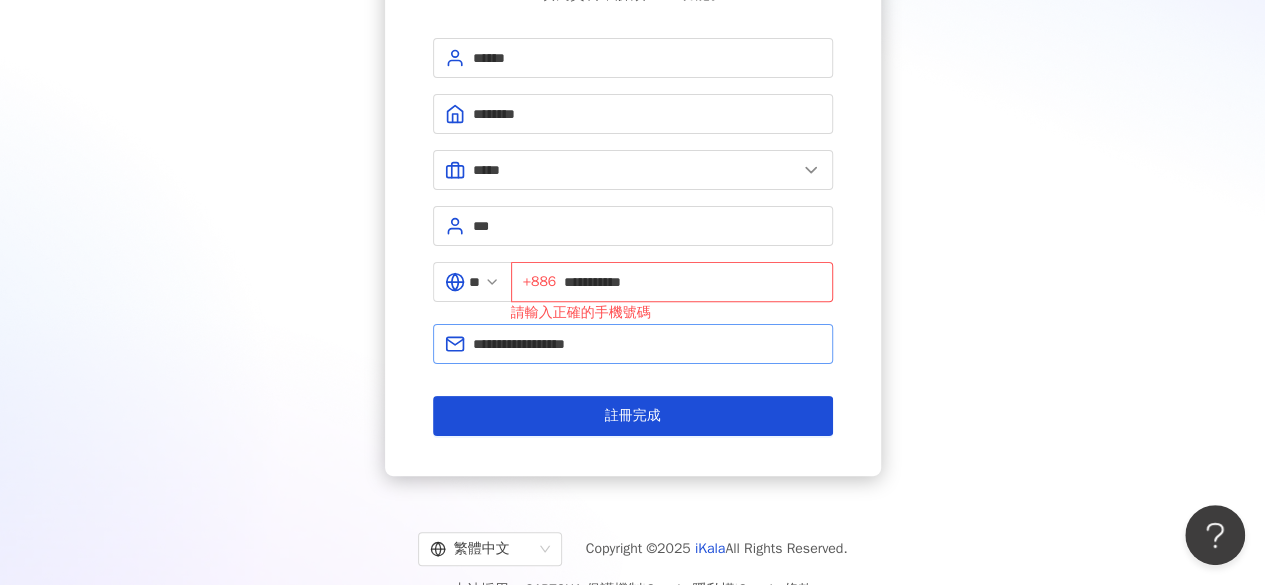 click on "**********" at bounding box center (633, 237) 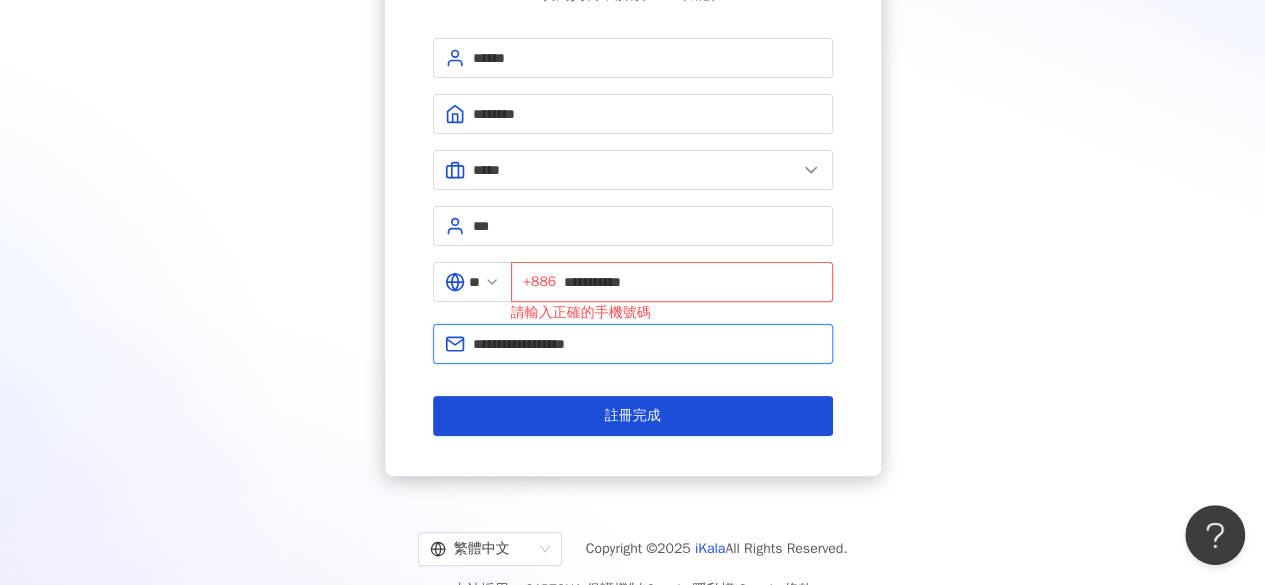 click on "**********" at bounding box center (647, 344) 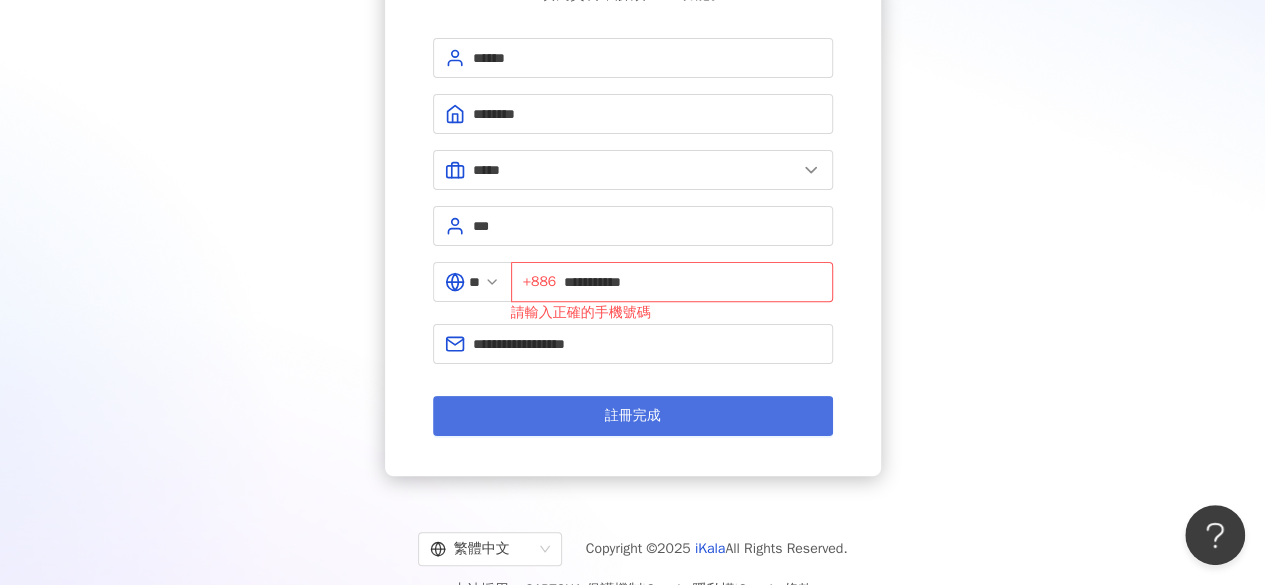 click on "註冊完成" at bounding box center [633, 416] 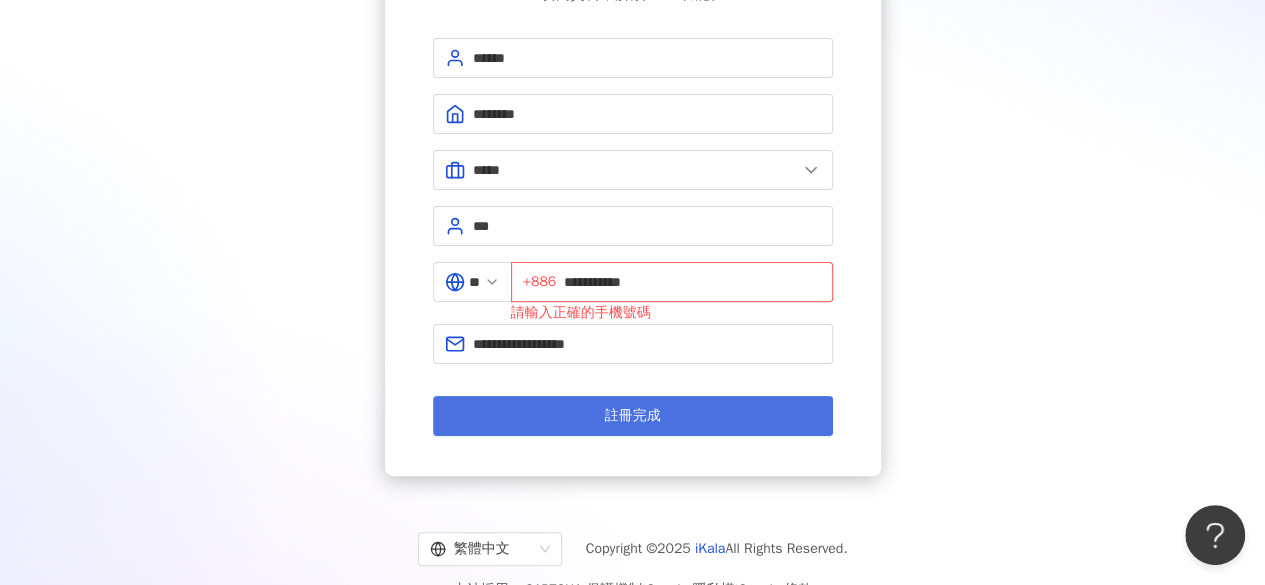 click on "註冊完成" at bounding box center [633, 416] 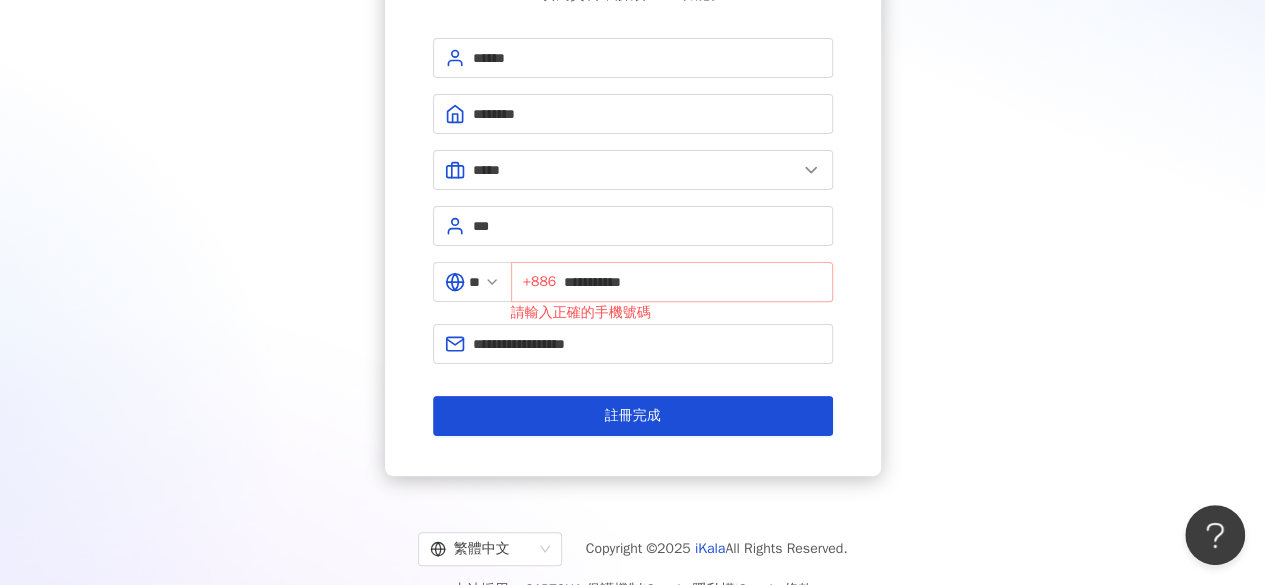 click on "**********" at bounding box center (672, 282) 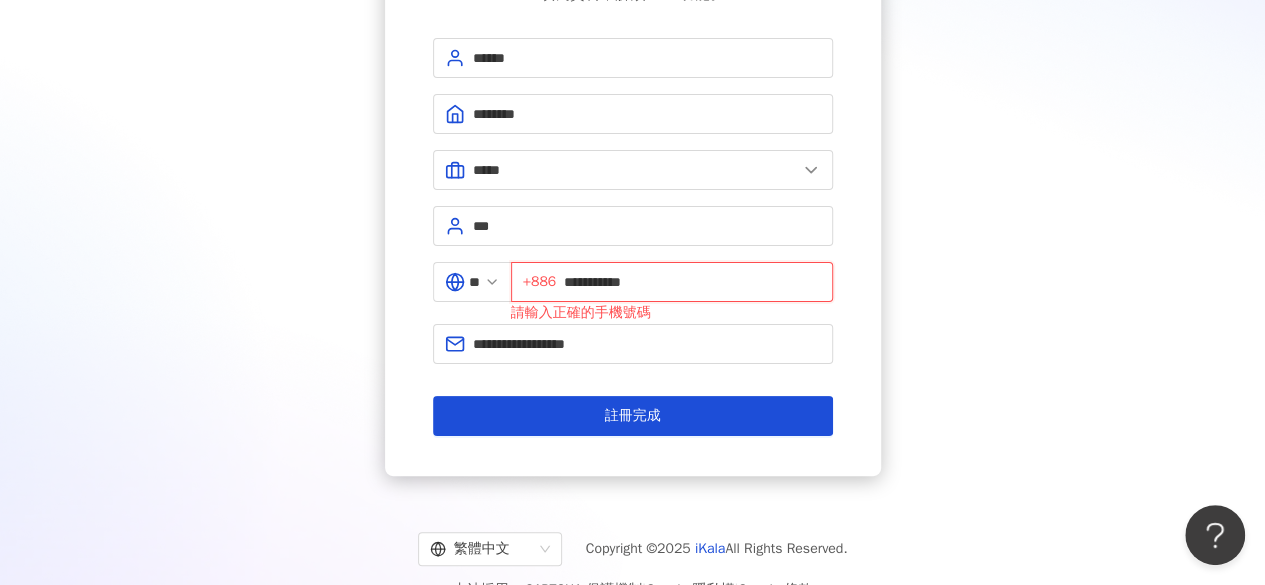 click on "**********" at bounding box center [692, 282] 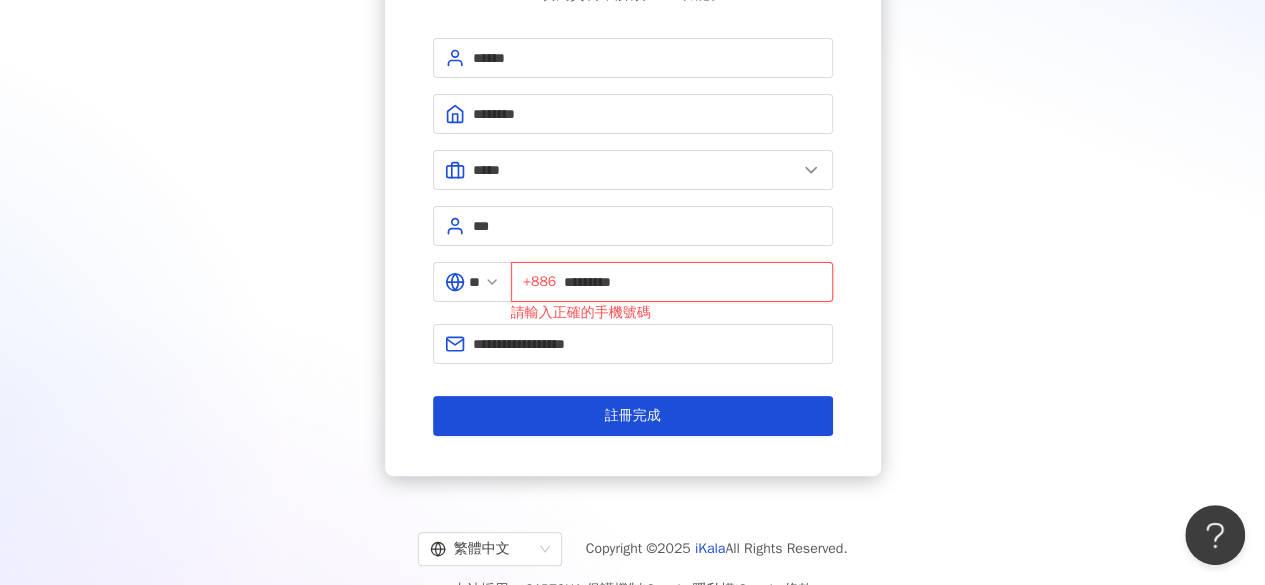 click on "+886 *********" at bounding box center [672, 282] 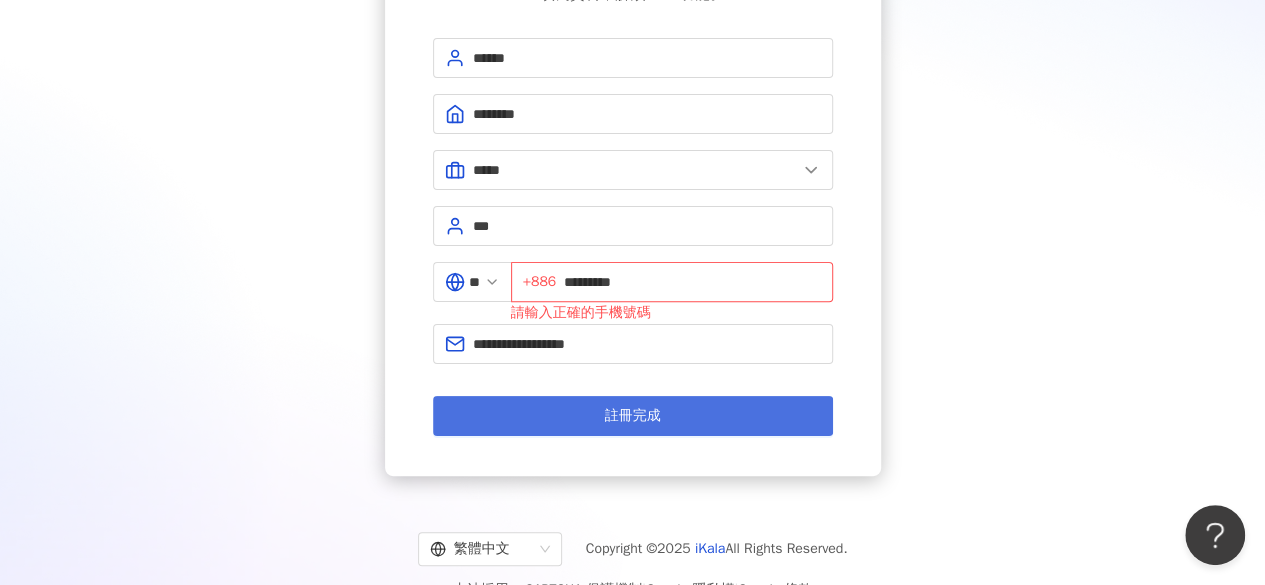 click on "註冊完成" at bounding box center (633, 416) 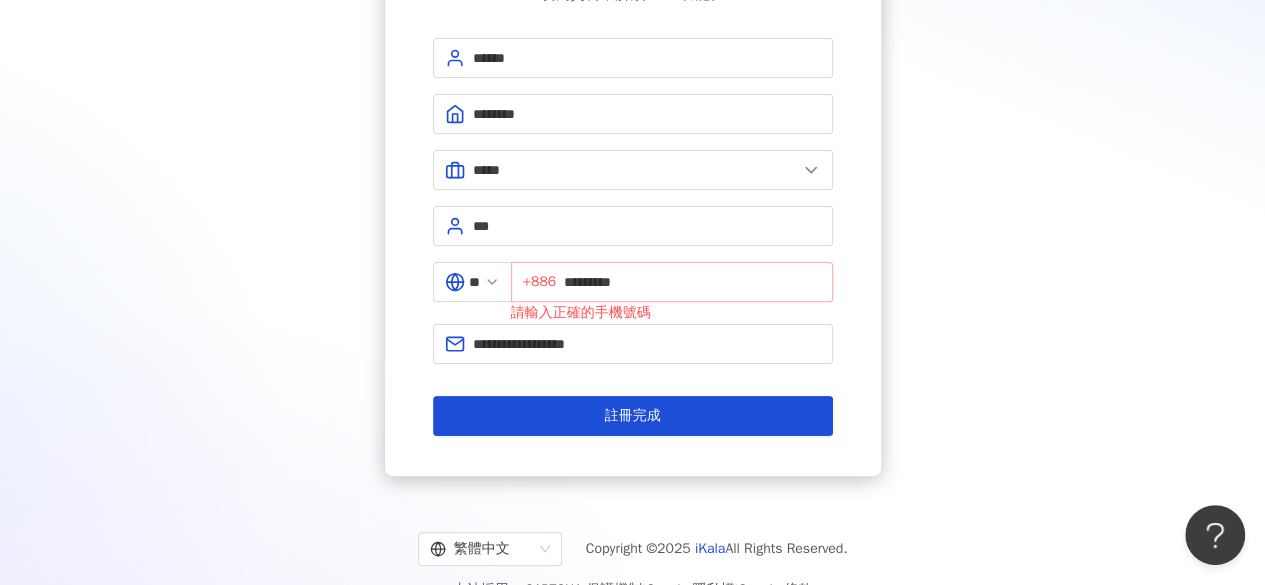 click on "+886 *********" at bounding box center (672, 282) 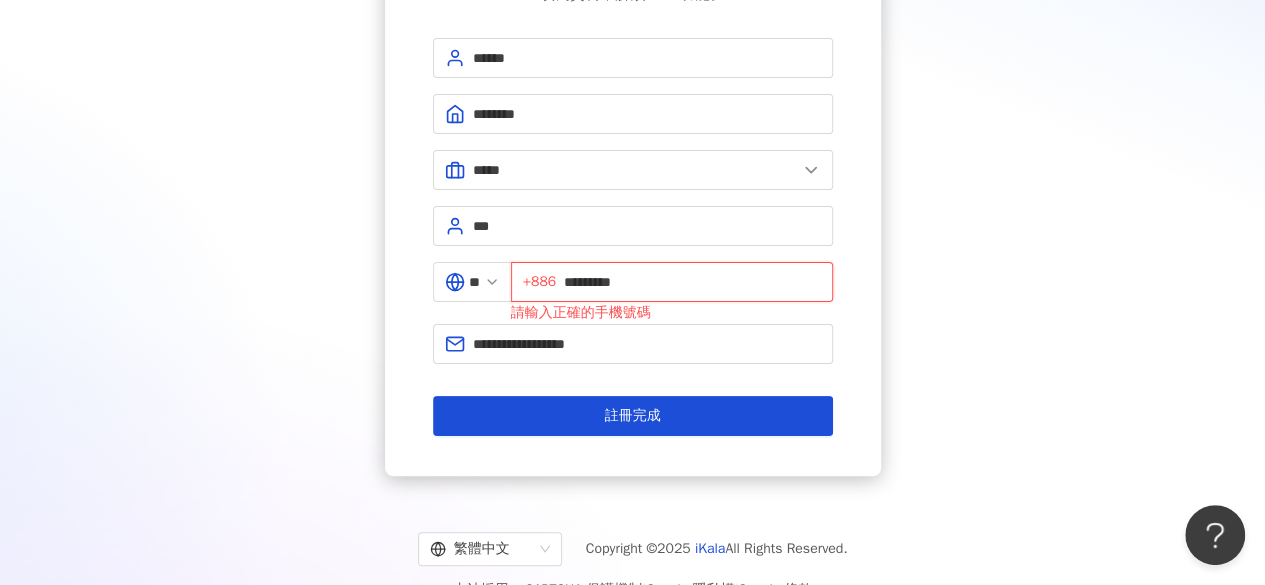 click on "*********" at bounding box center (692, 282) 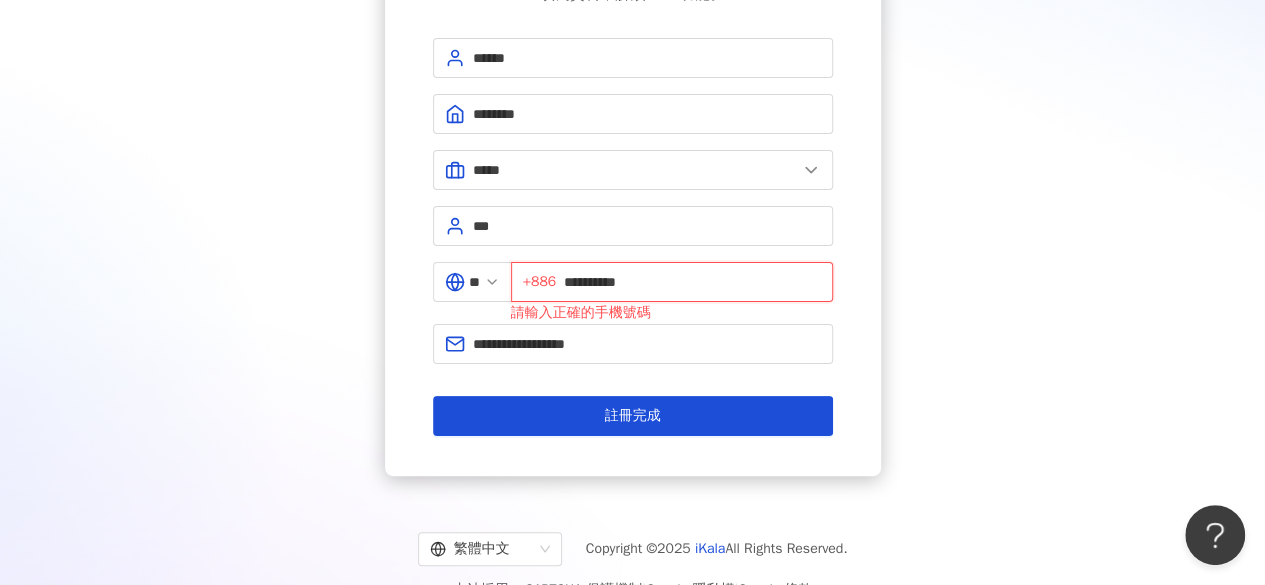 type on "**********" 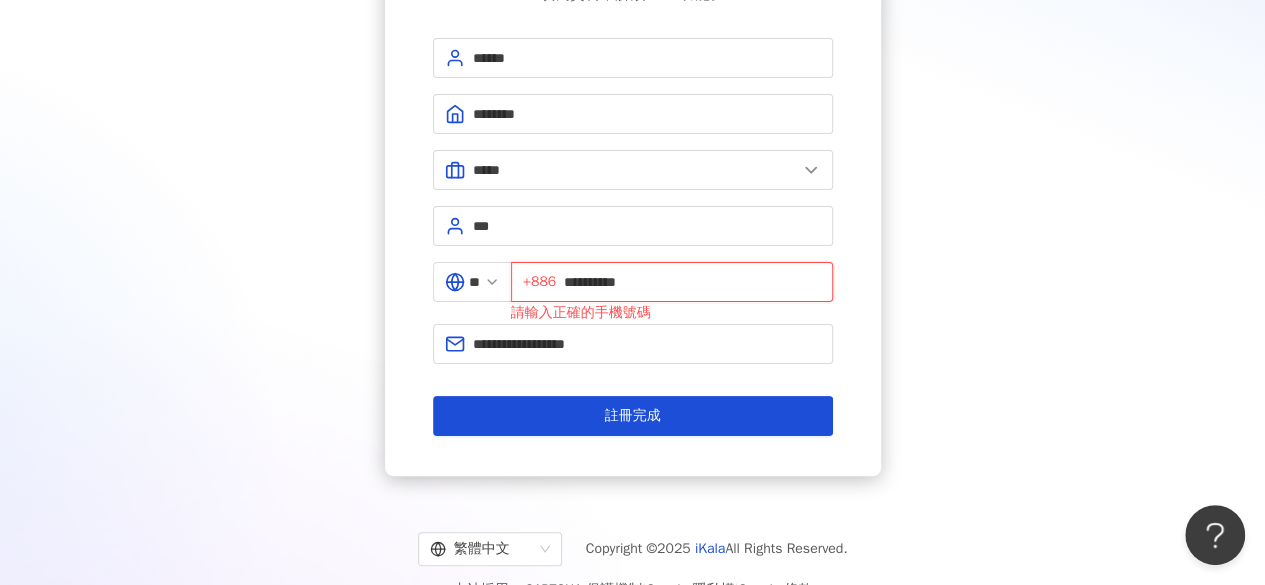 click on "註冊完成" at bounding box center (633, 416) 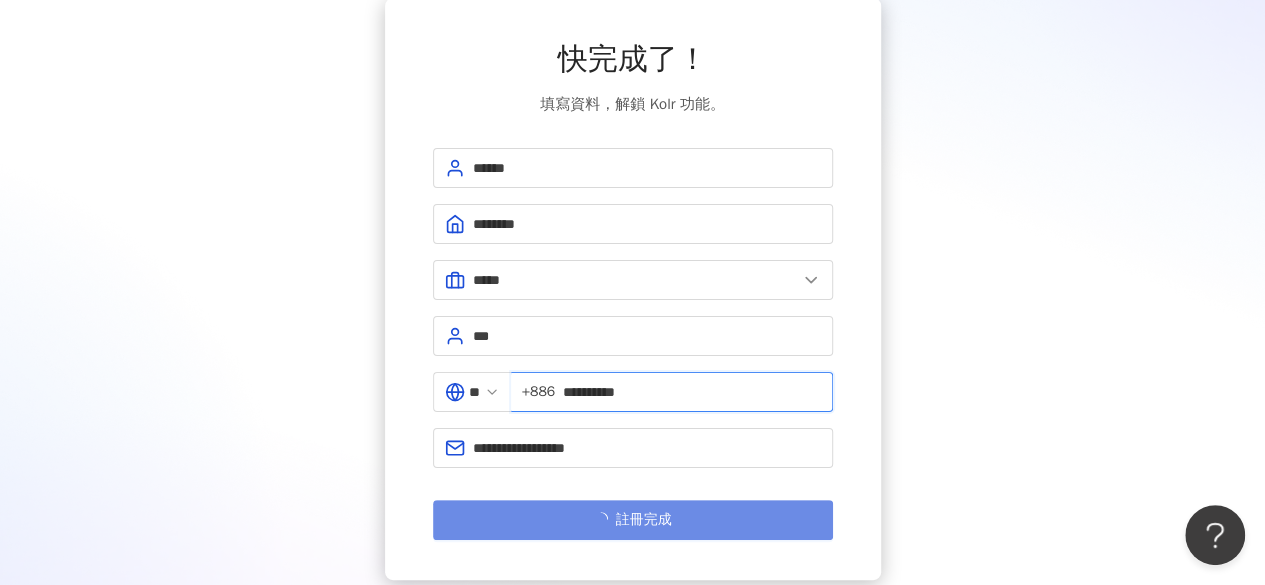 scroll, scrollTop: 0, scrollLeft: 0, axis: both 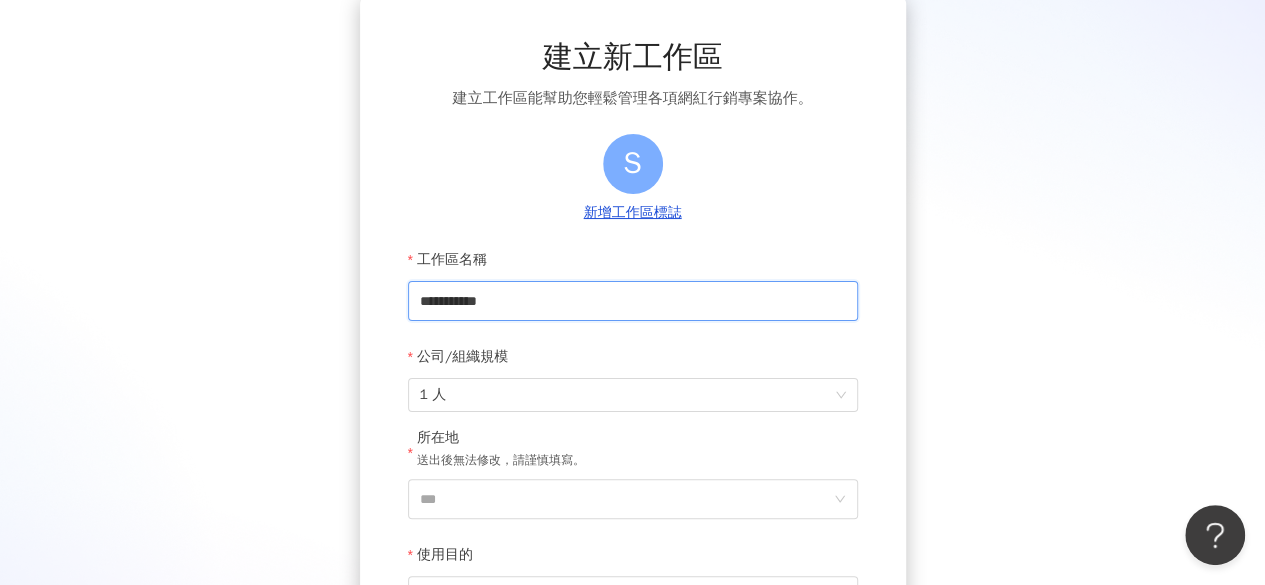 click on "**********" at bounding box center (633, 301) 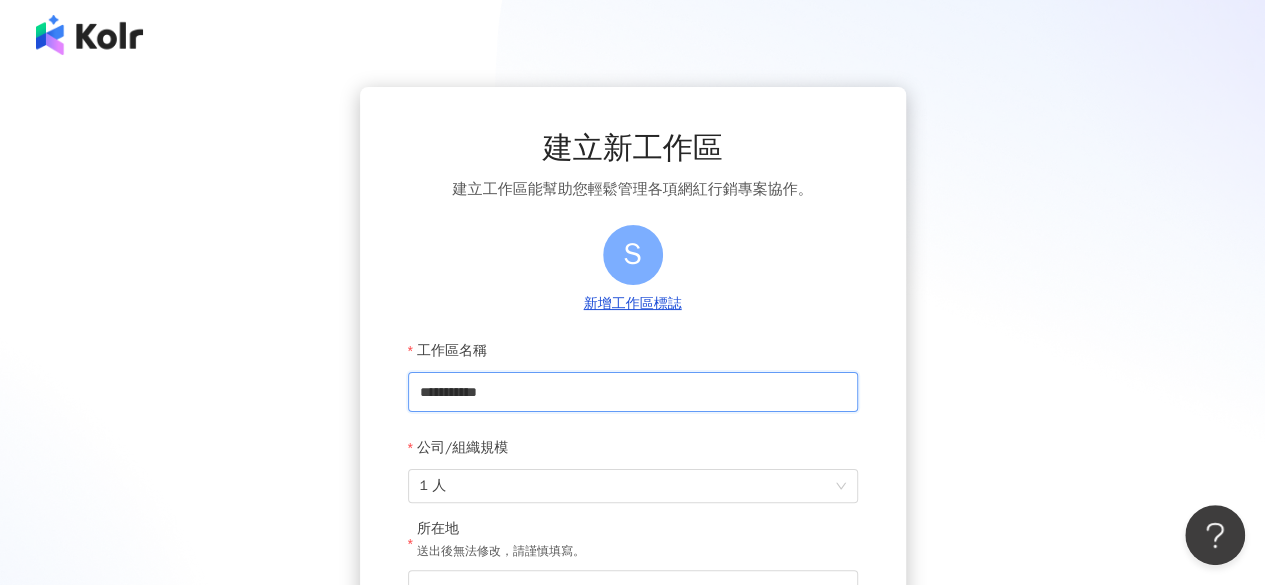 scroll, scrollTop: 0, scrollLeft: 0, axis: both 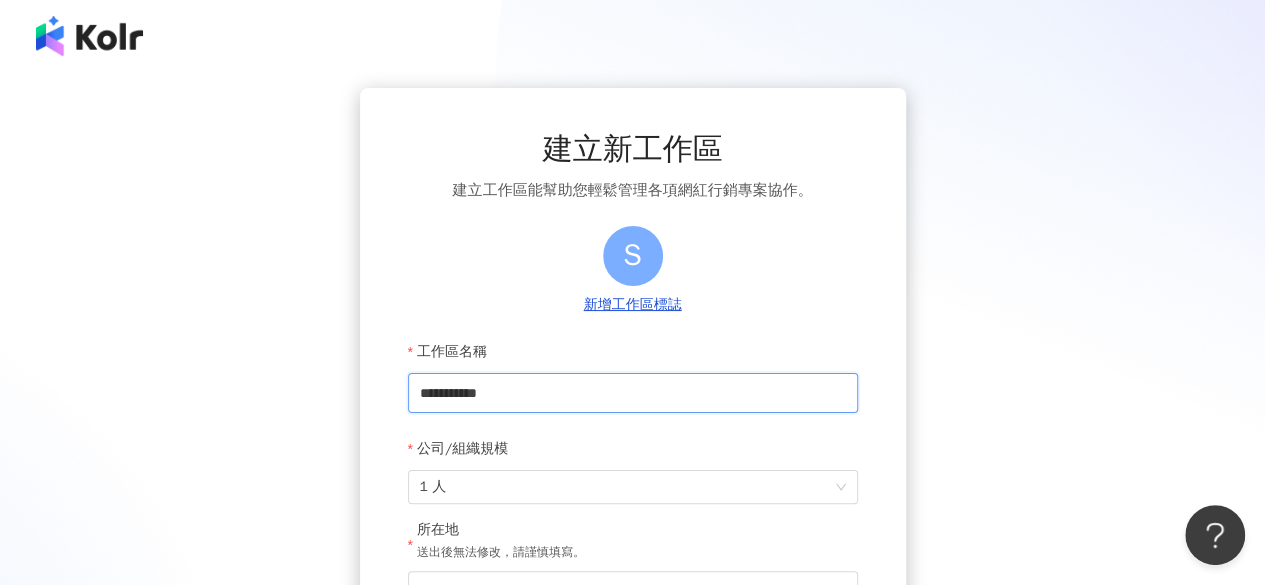 click on "**********" at bounding box center [633, 393] 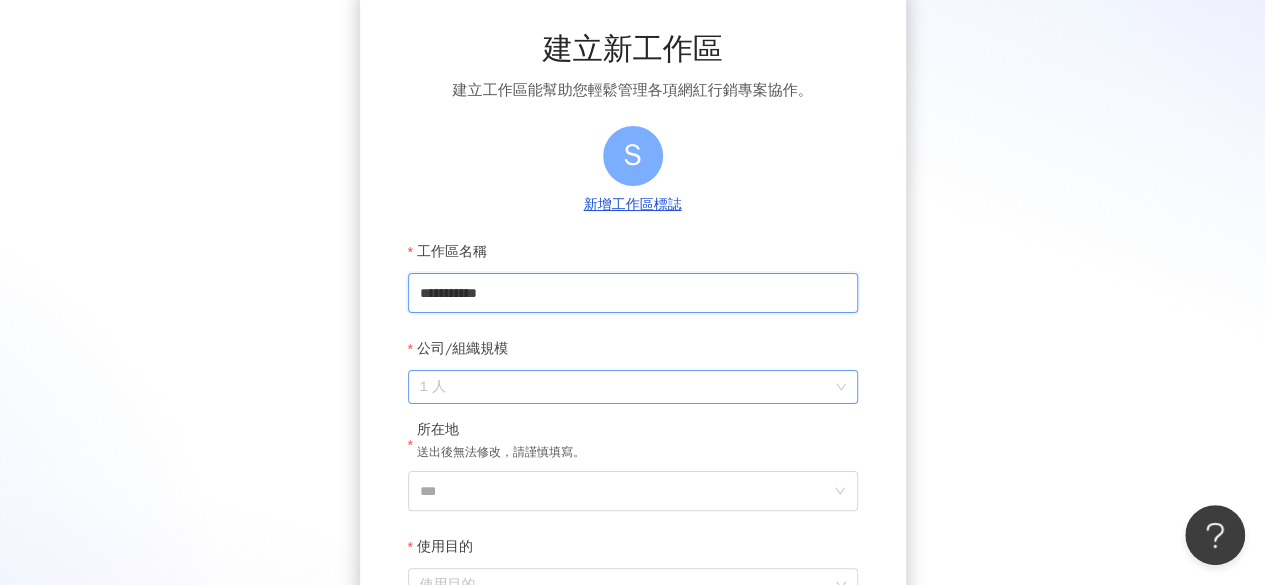 click on "1 人" at bounding box center (633, 387) 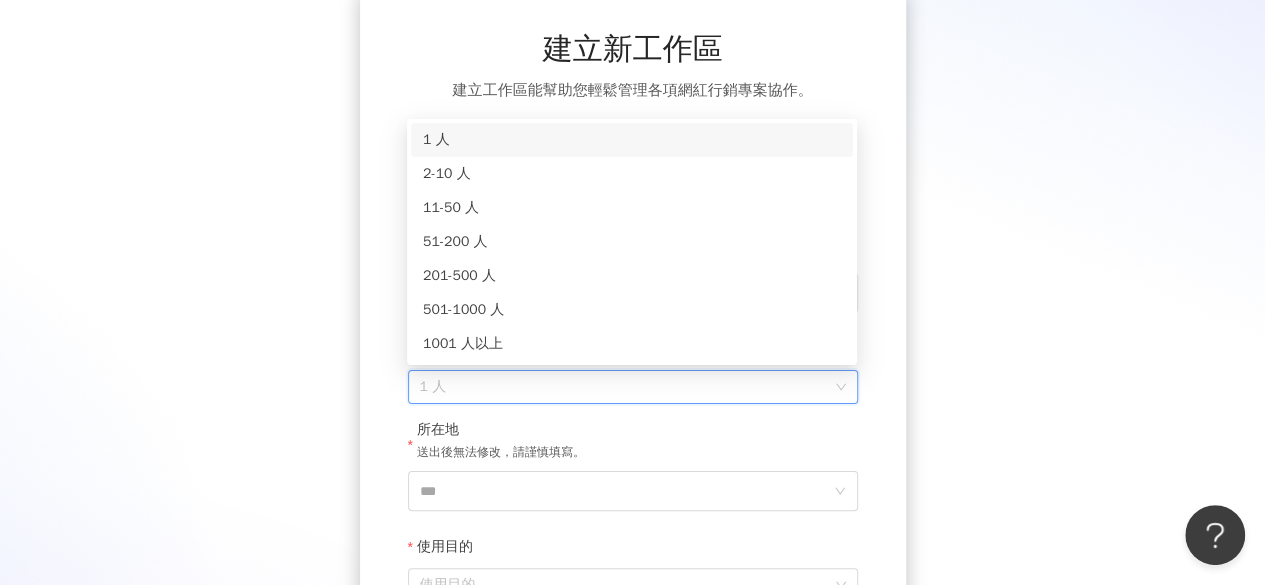 click on "**********" at bounding box center (633, 343) 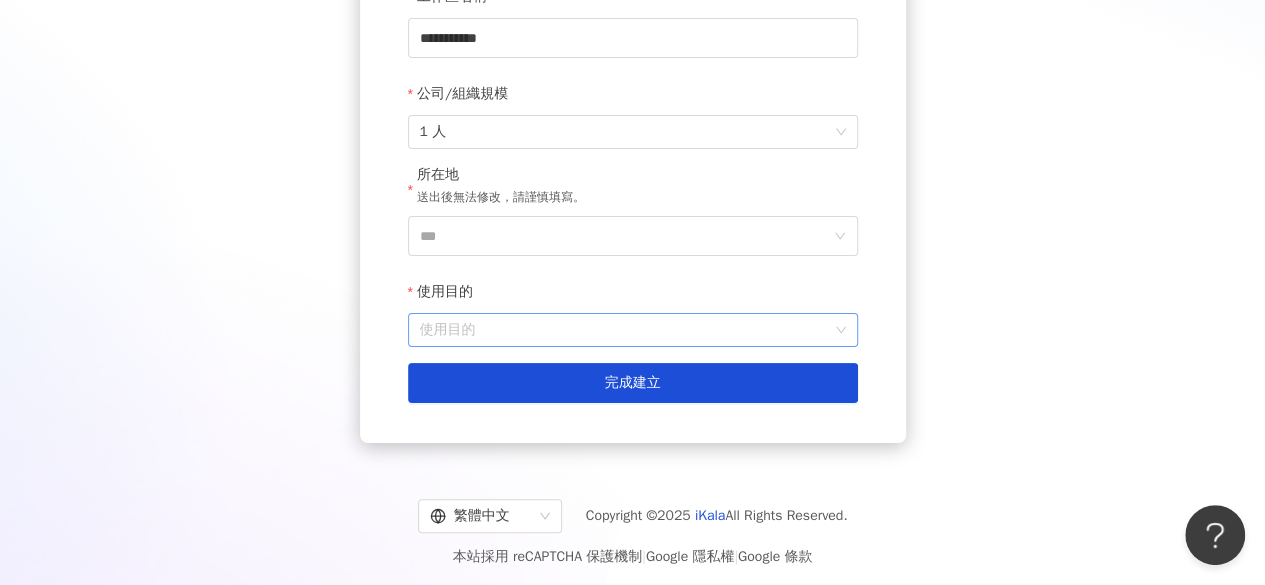 scroll, scrollTop: 362, scrollLeft: 0, axis: vertical 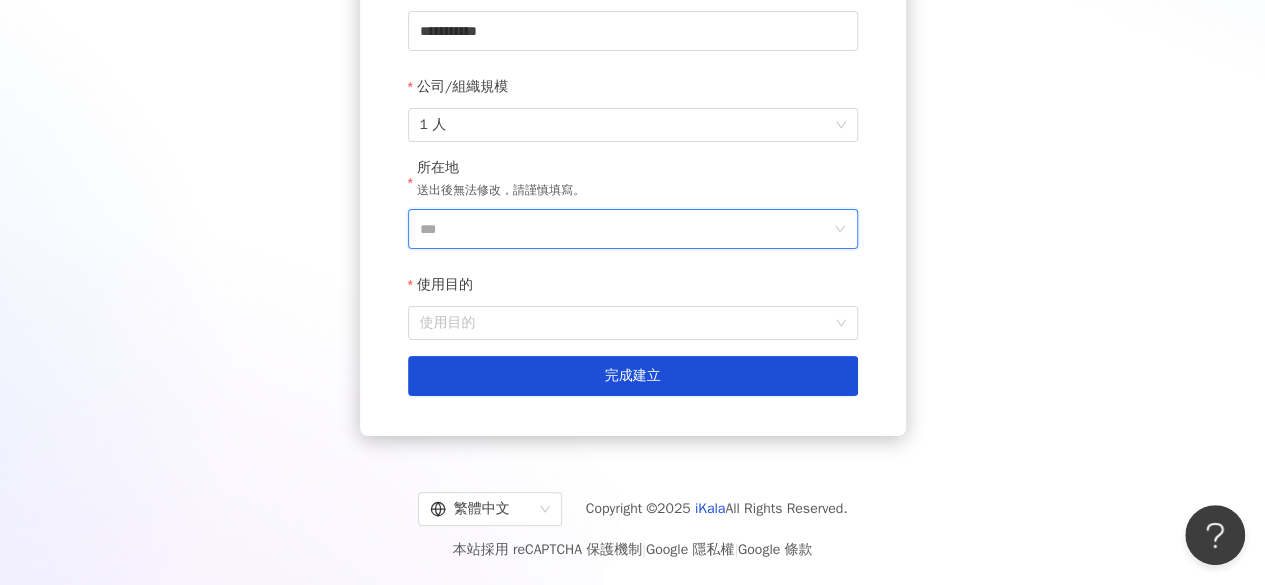 click on "***" at bounding box center (625, 229) 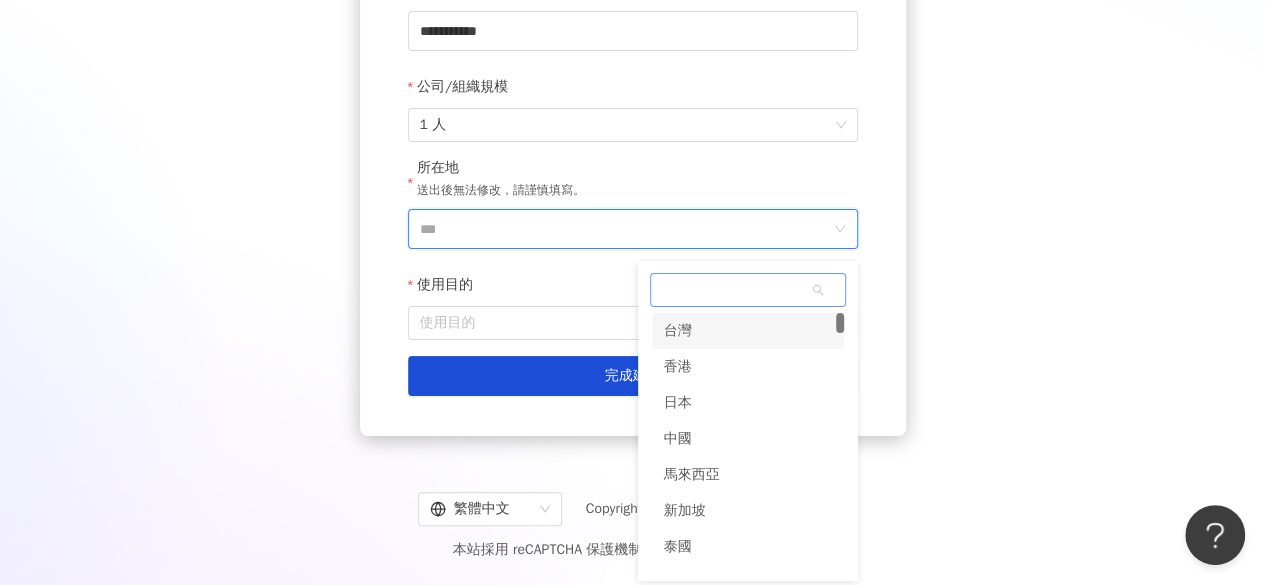 click on "台灣" at bounding box center (678, 331) 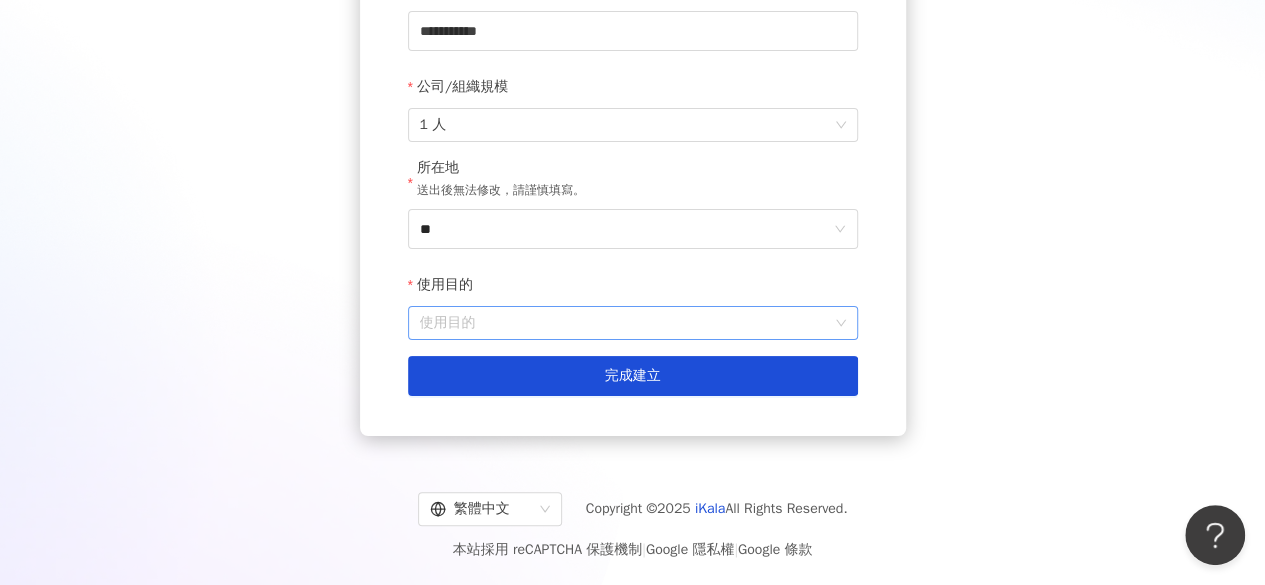 click on "使用目的" at bounding box center (633, 323) 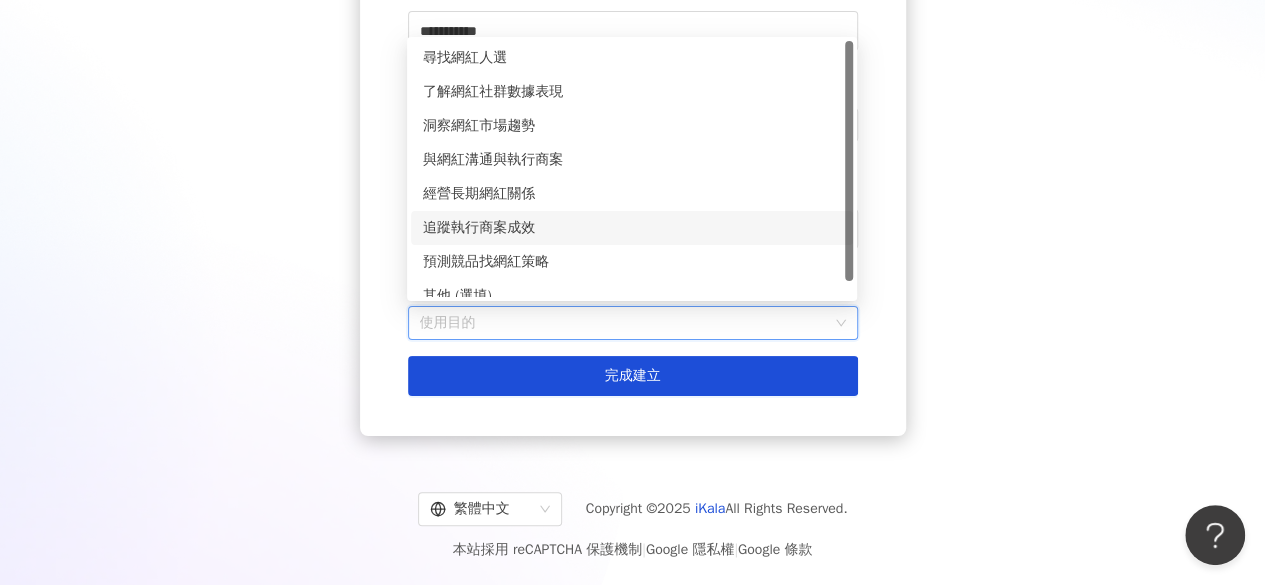 scroll, scrollTop: 16, scrollLeft: 0, axis: vertical 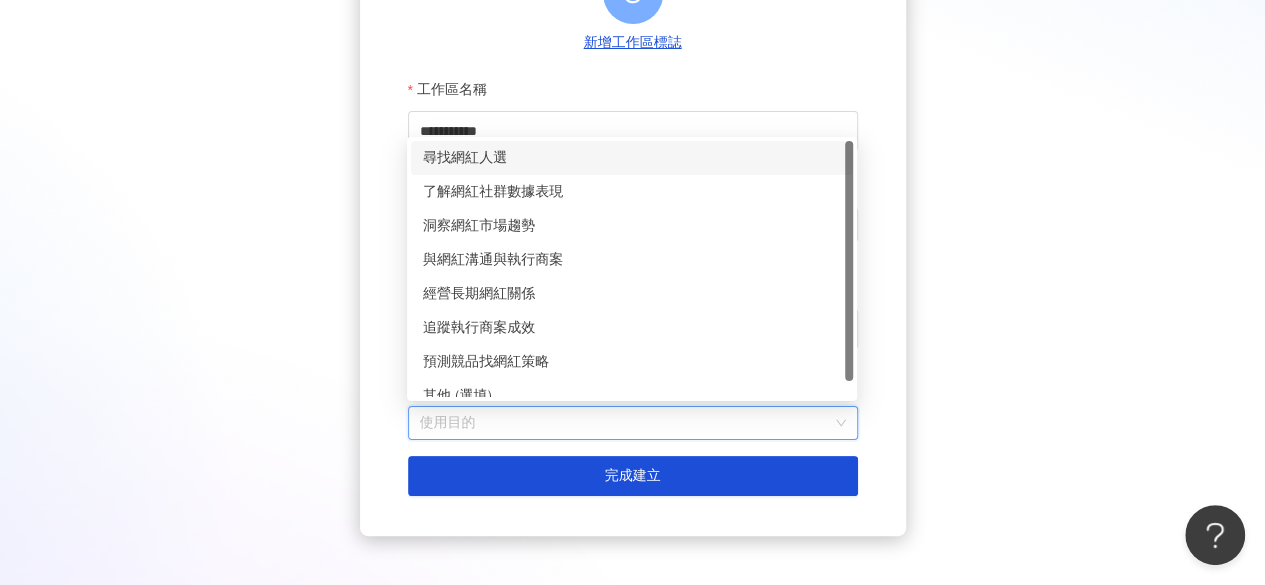 click on "尋找網紅人選" at bounding box center [632, 158] 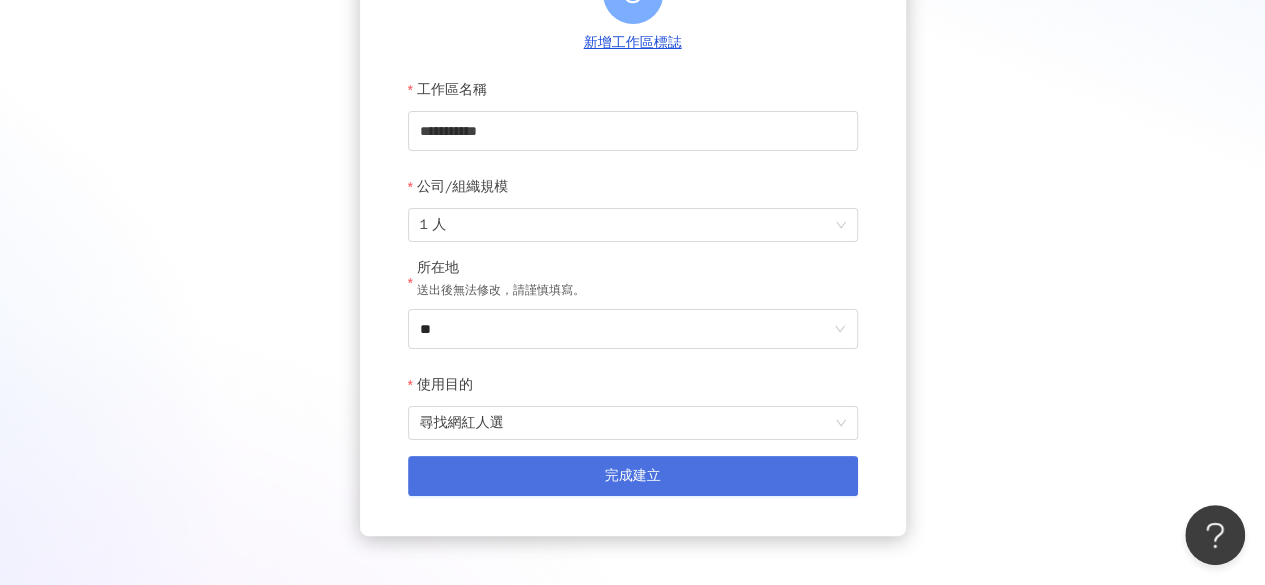 click on "完成建立" at bounding box center (633, 476) 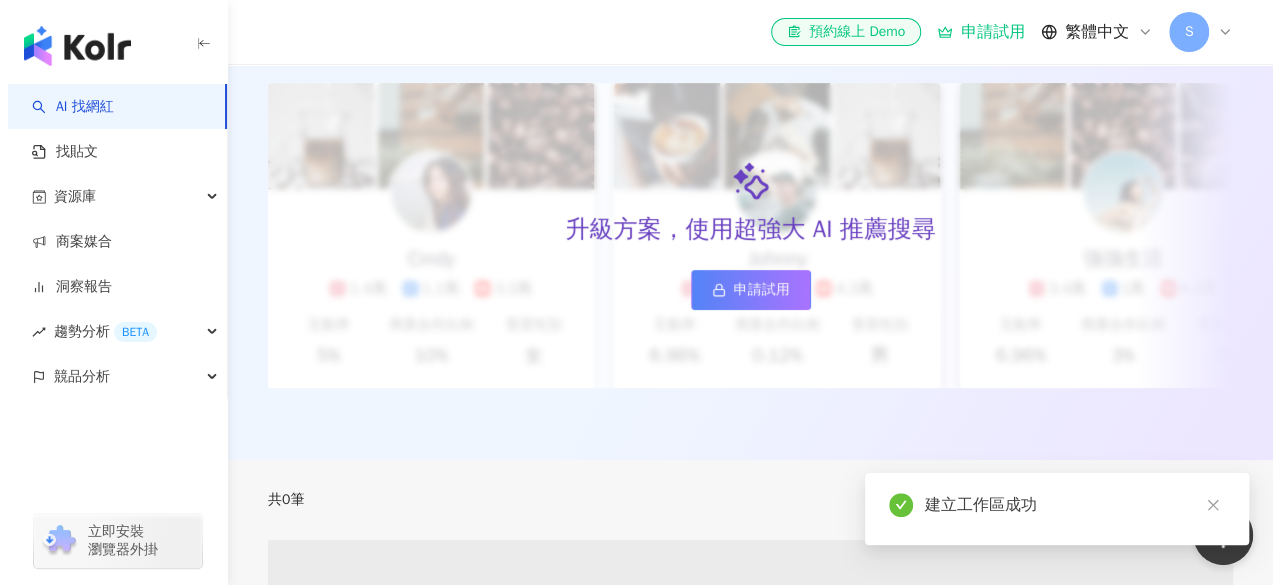 scroll, scrollTop: 0, scrollLeft: 0, axis: both 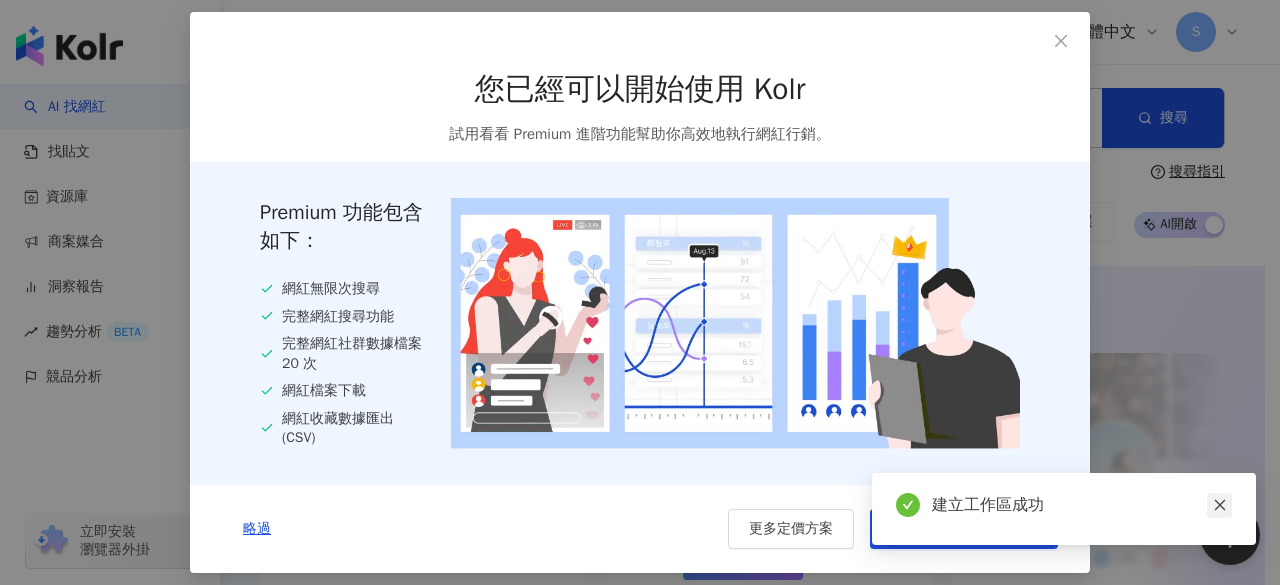 click 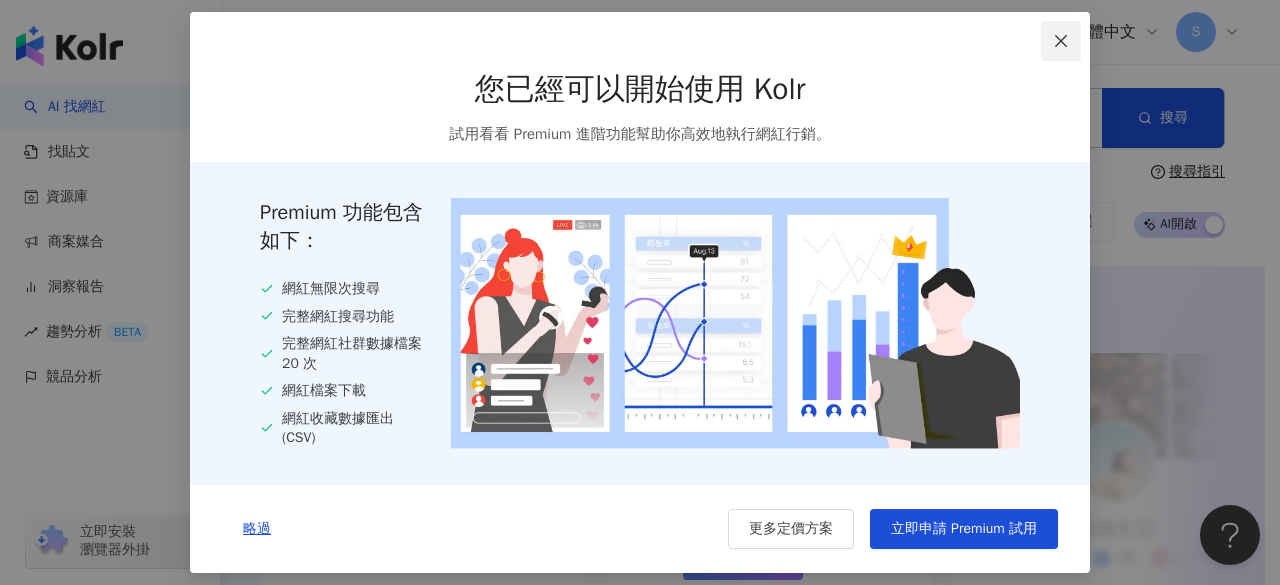 click at bounding box center (1061, 41) 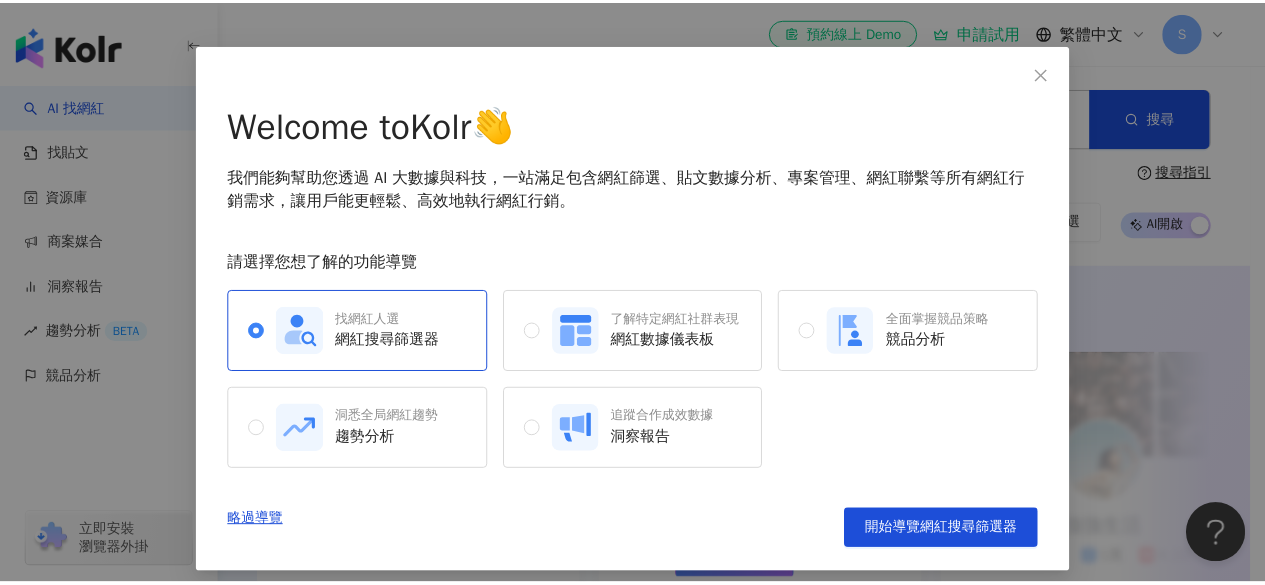scroll, scrollTop: 66, scrollLeft: 0, axis: vertical 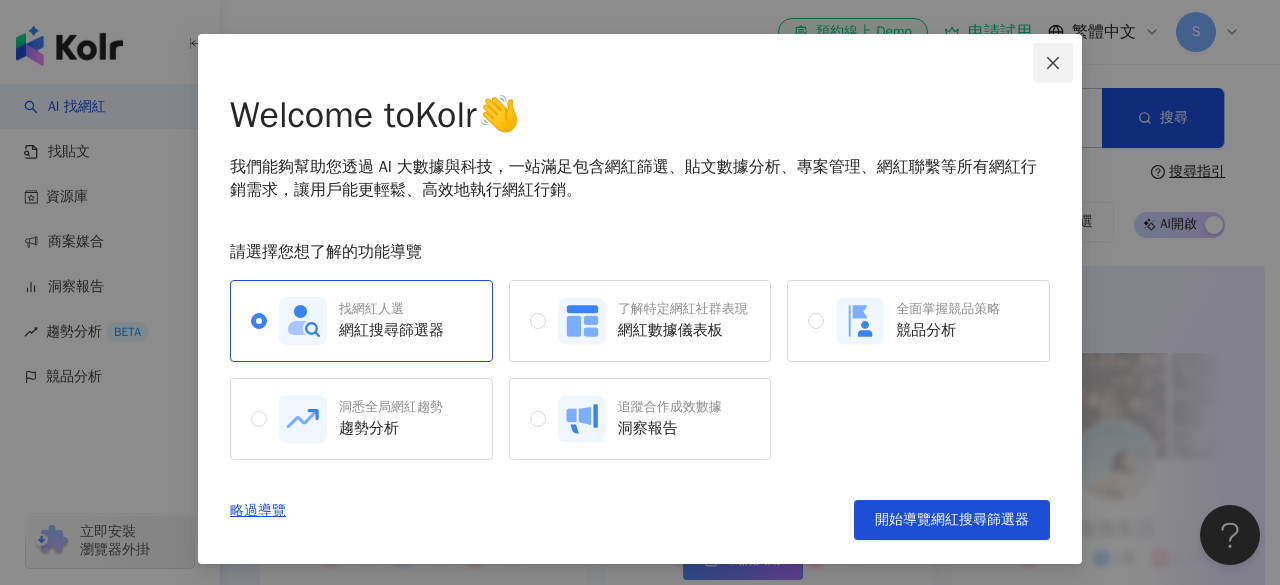 click at bounding box center [1053, 63] 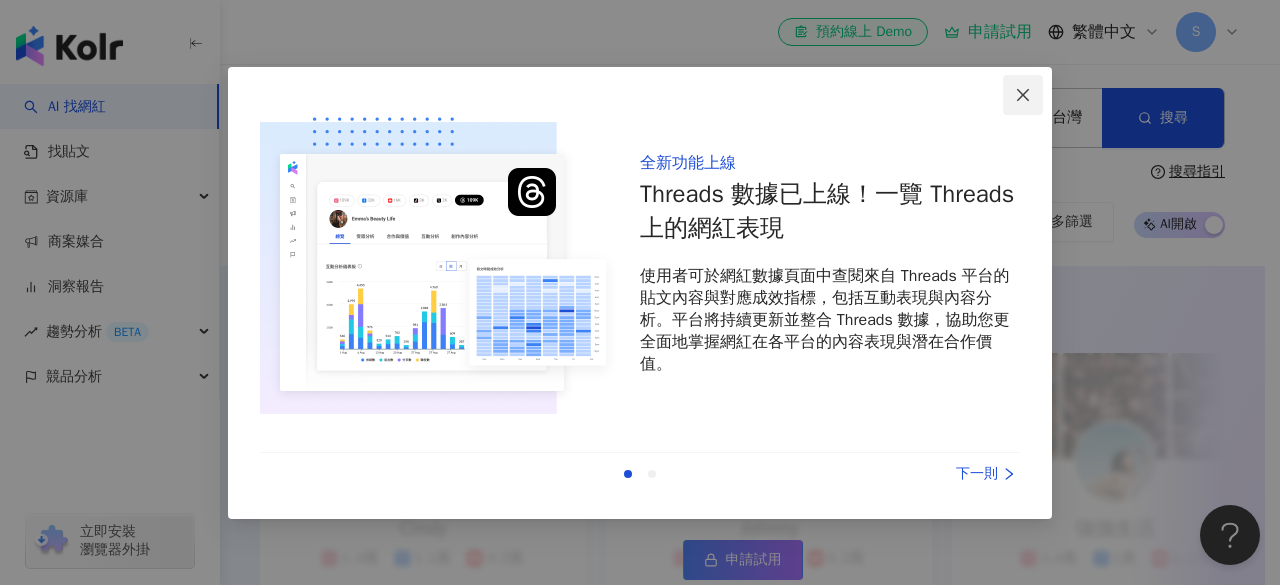 click 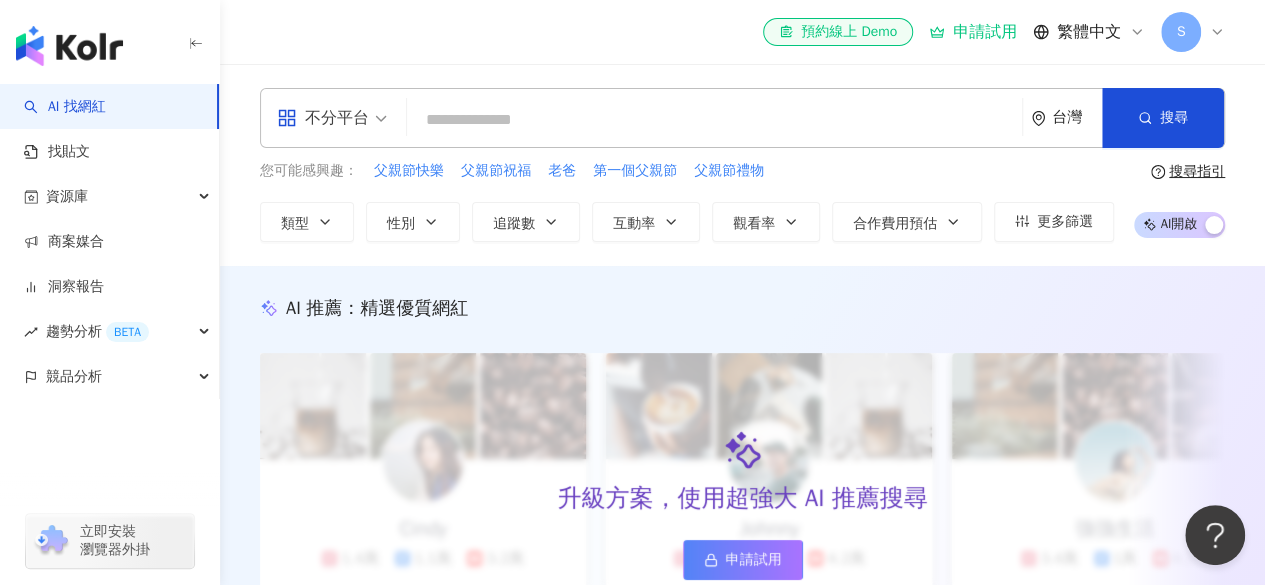 click at bounding box center [714, 120] 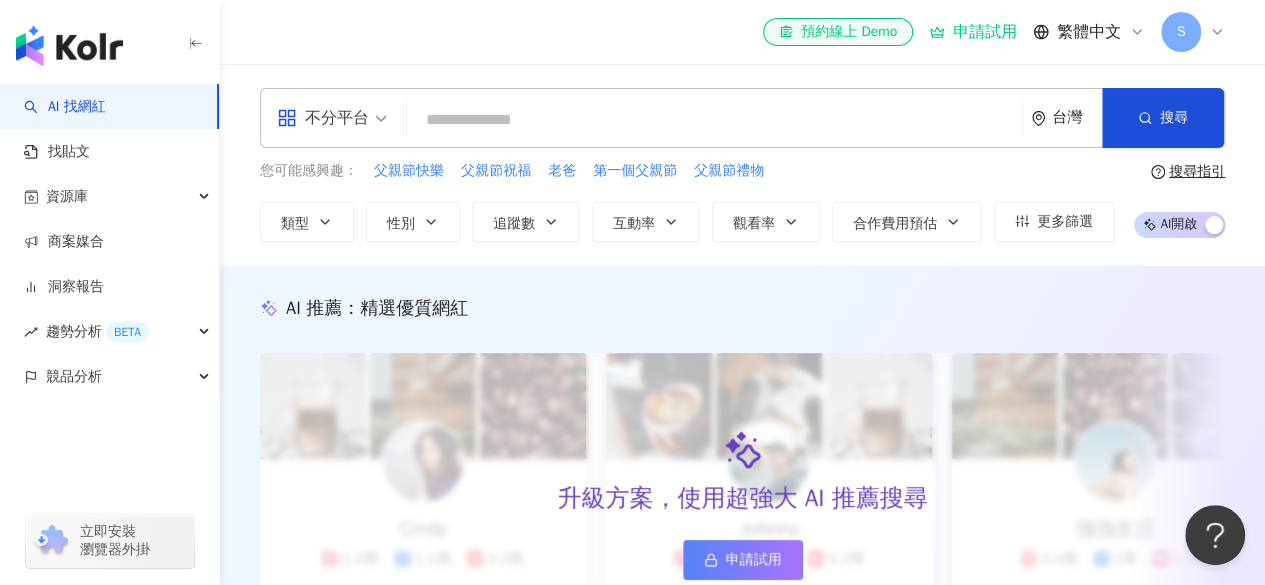 click at bounding box center [714, 120] 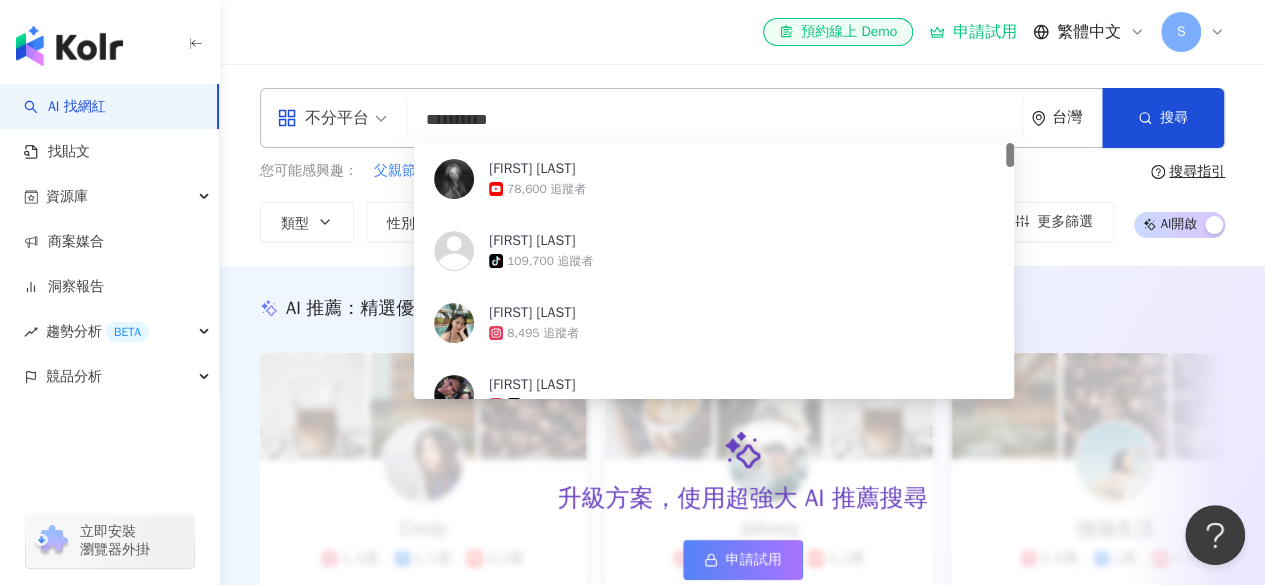 type on "**********" 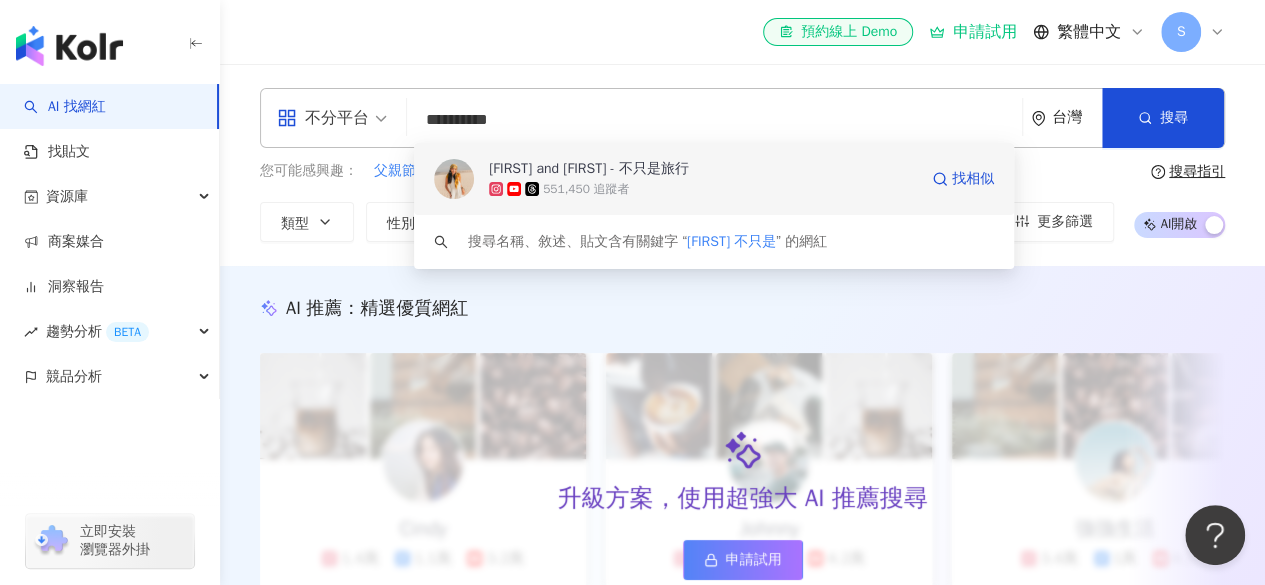 click on "Celine and Cynthia - 不只是旅行 551,450   追蹤者 找相似" at bounding box center (714, 179) 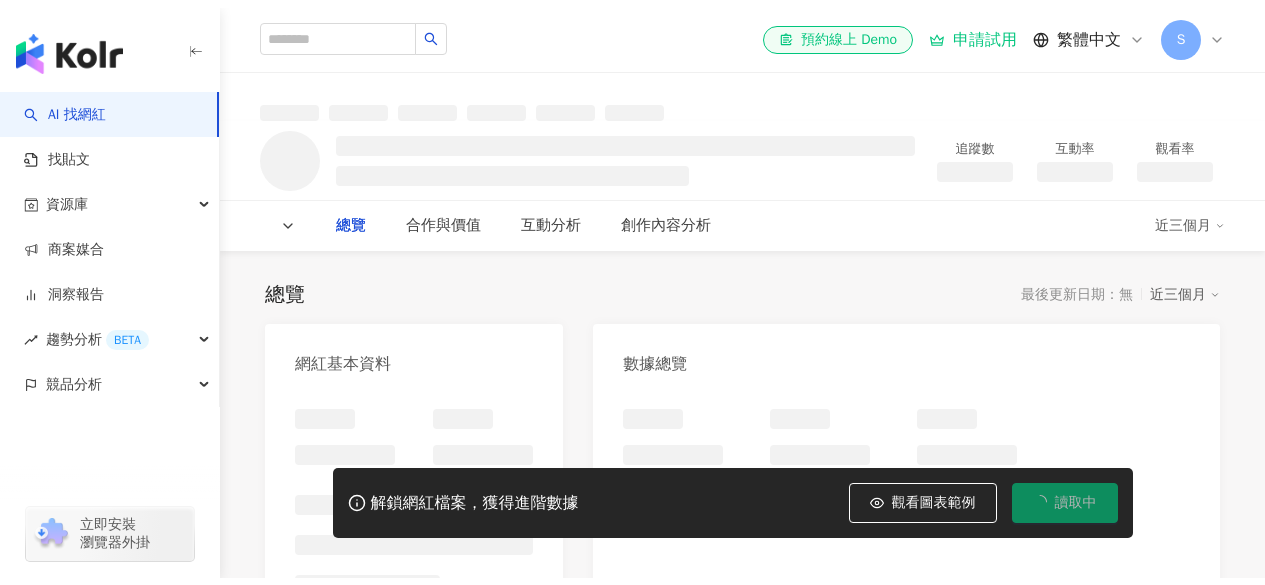 scroll, scrollTop: 0, scrollLeft: 0, axis: both 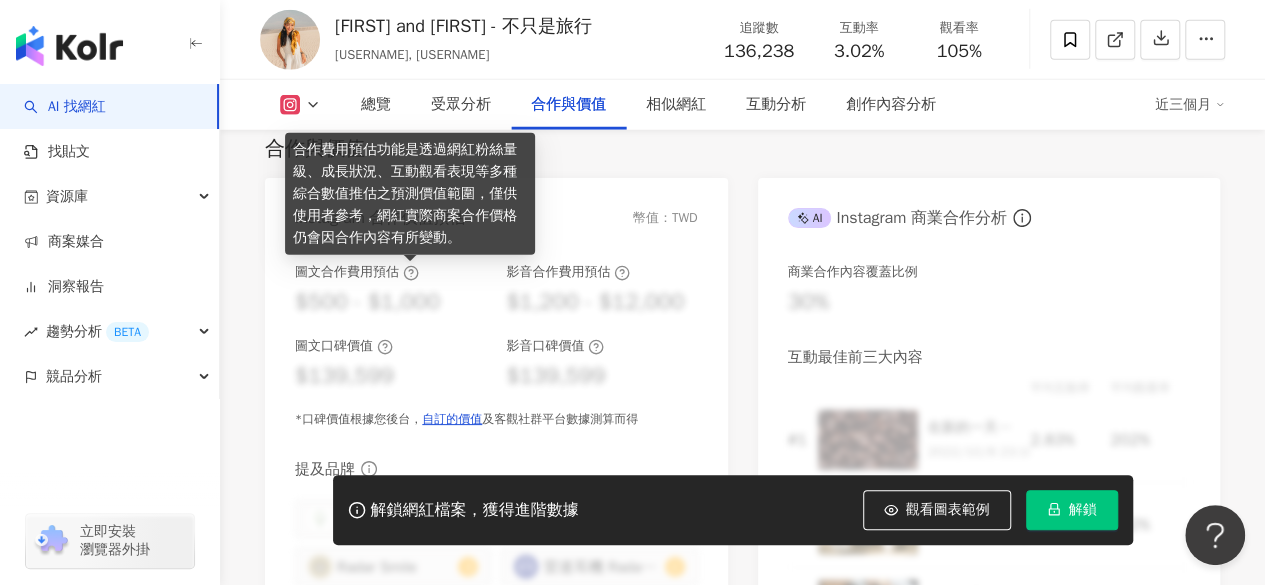 click 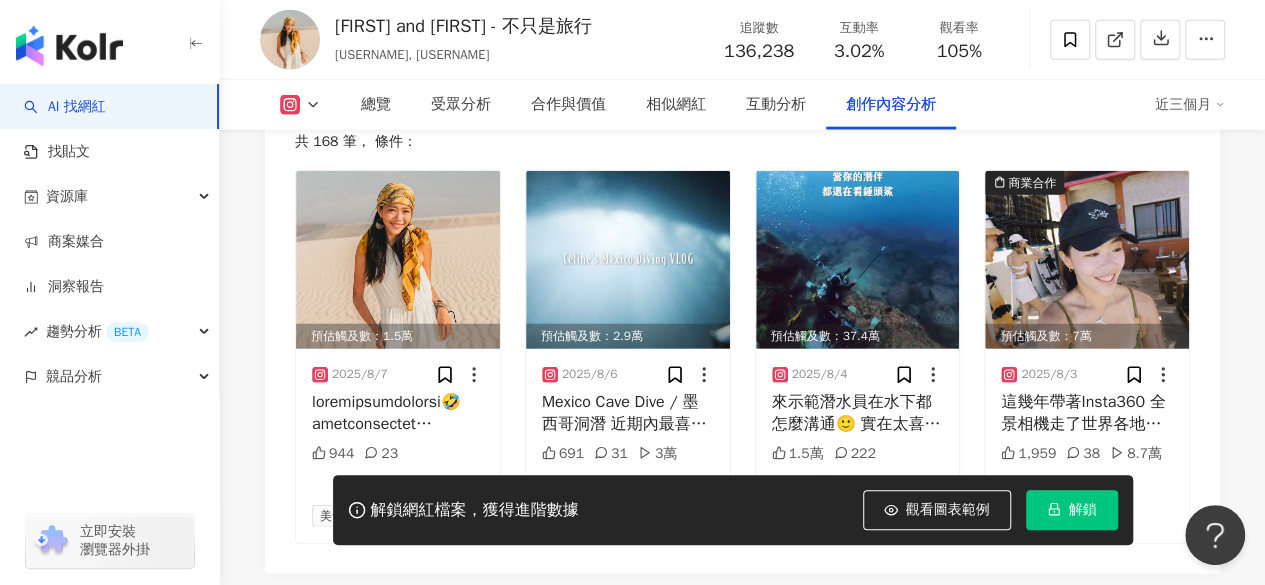 scroll, scrollTop: 6300, scrollLeft: 0, axis: vertical 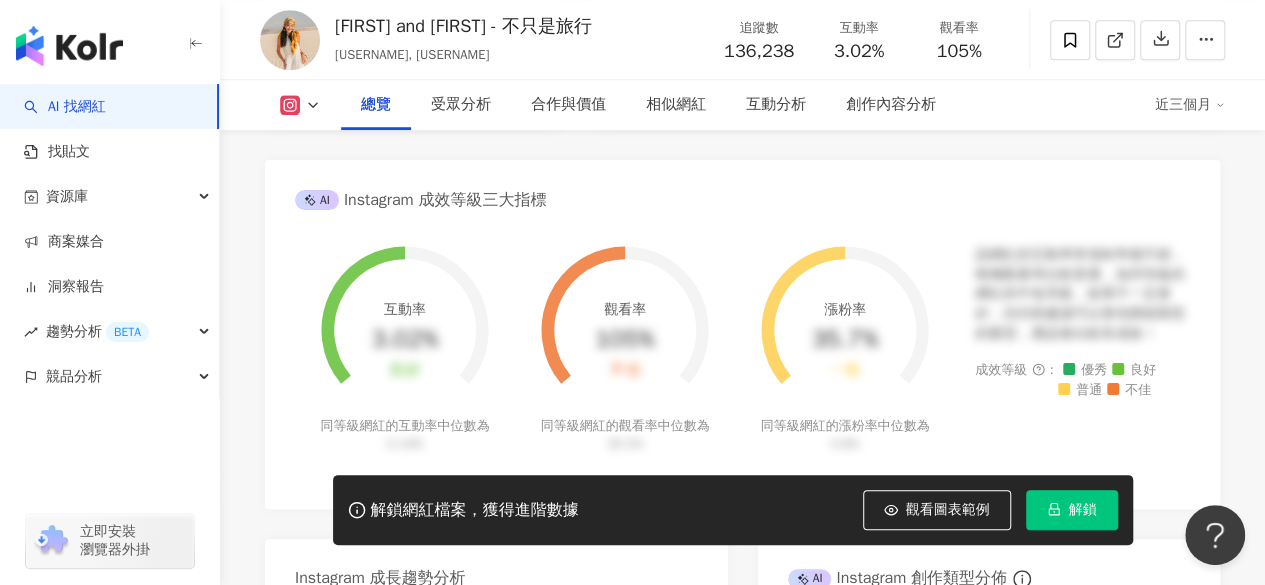 click on "近三個月" at bounding box center (1190, 105) 